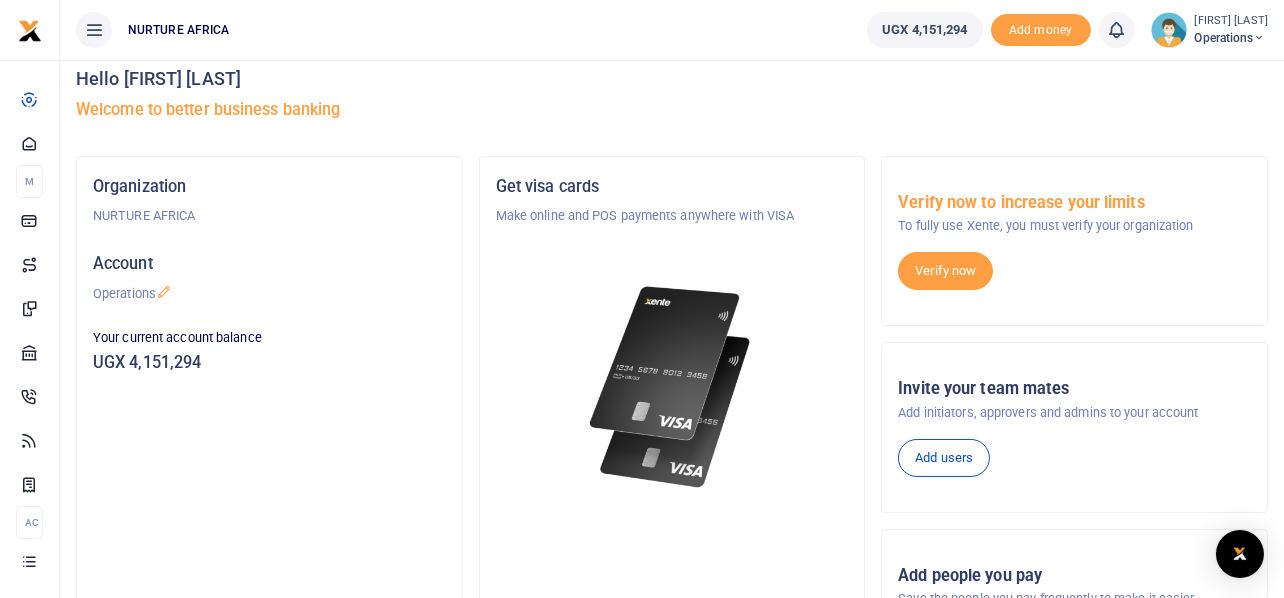 scroll, scrollTop: 0, scrollLeft: 0, axis: both 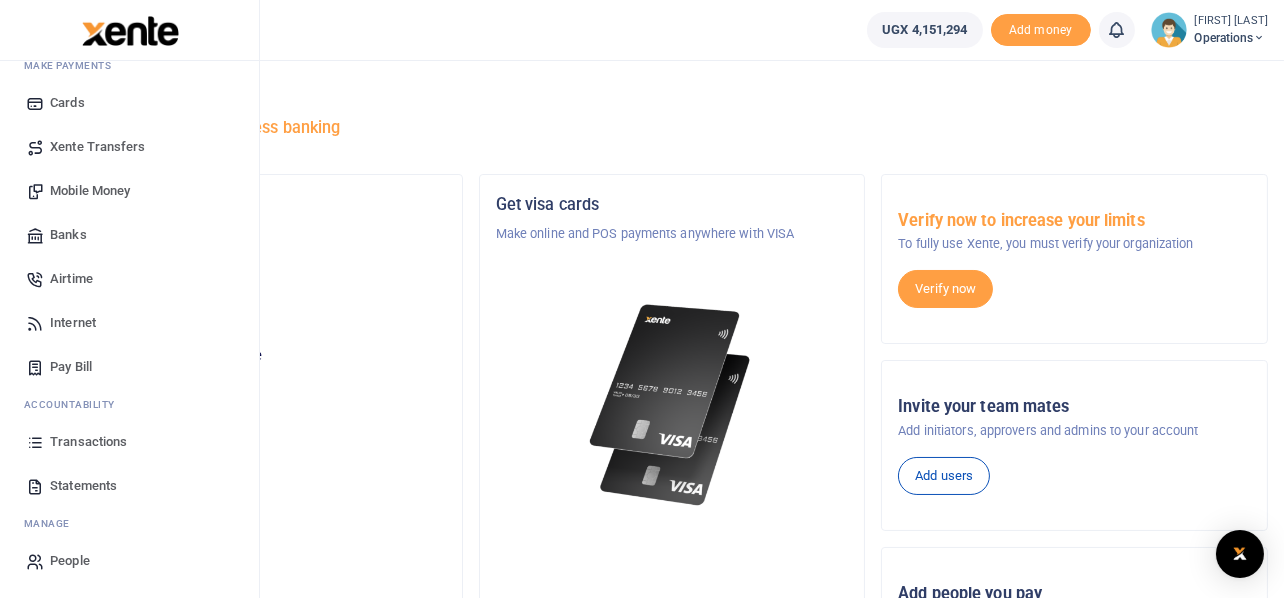 click on "Mobile Money" at bounding box center (90, 191) 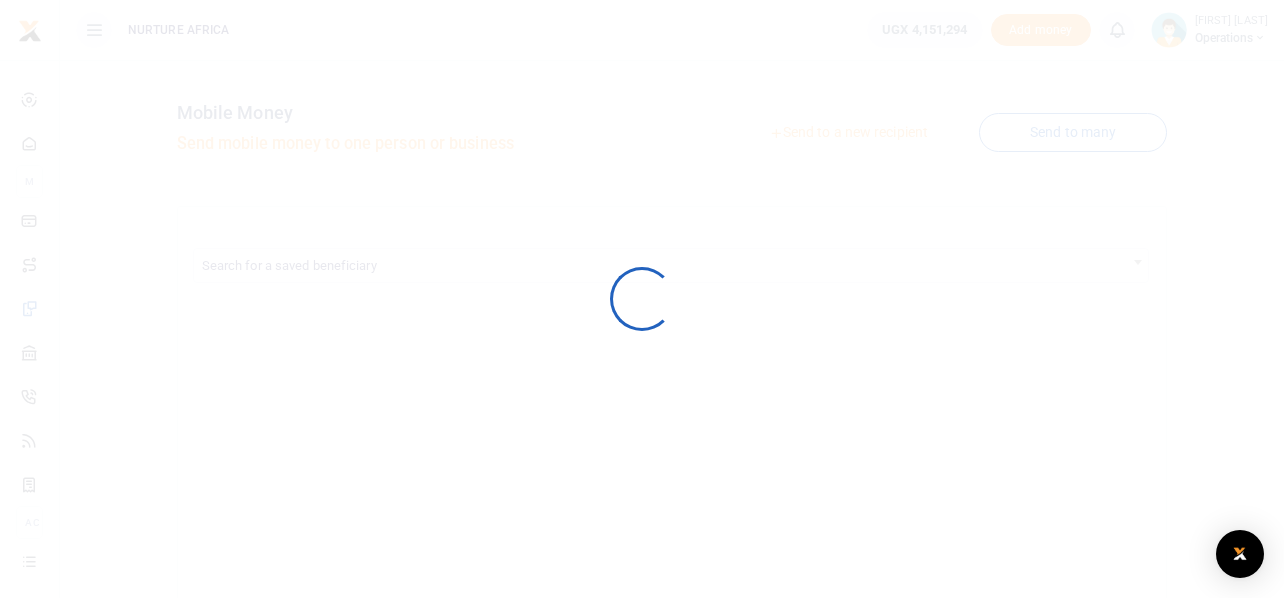 scroll, scrollTop: 0, scrollLeft: 0, axis: both 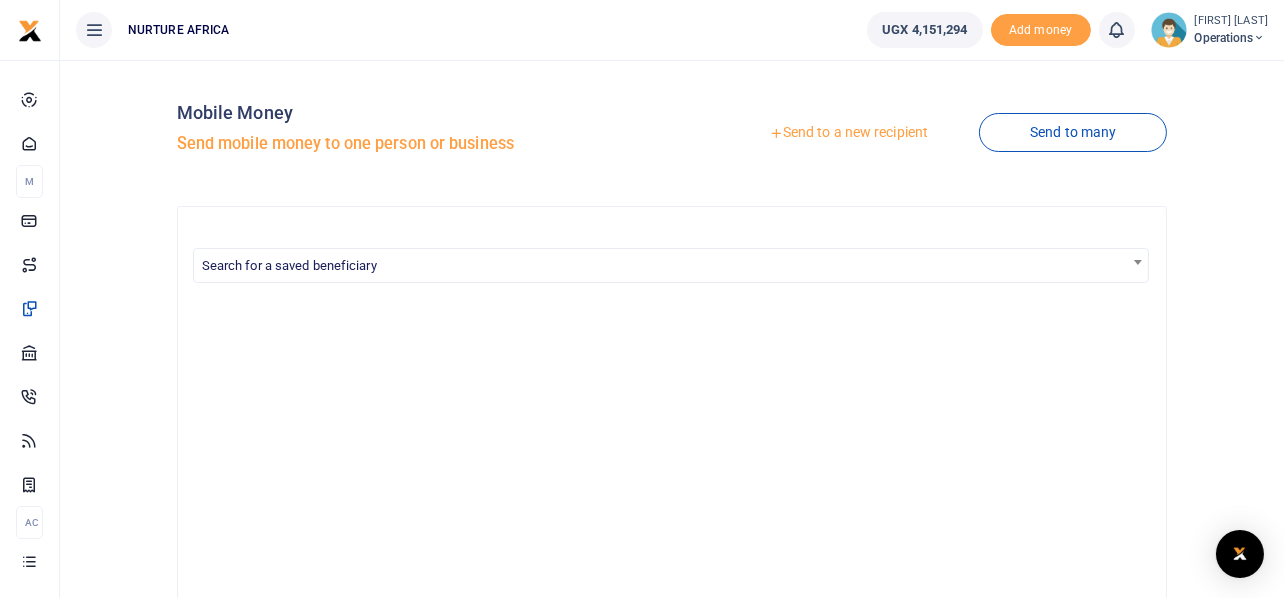click on "Send to a new recipient" at bounding box center [848, 133] 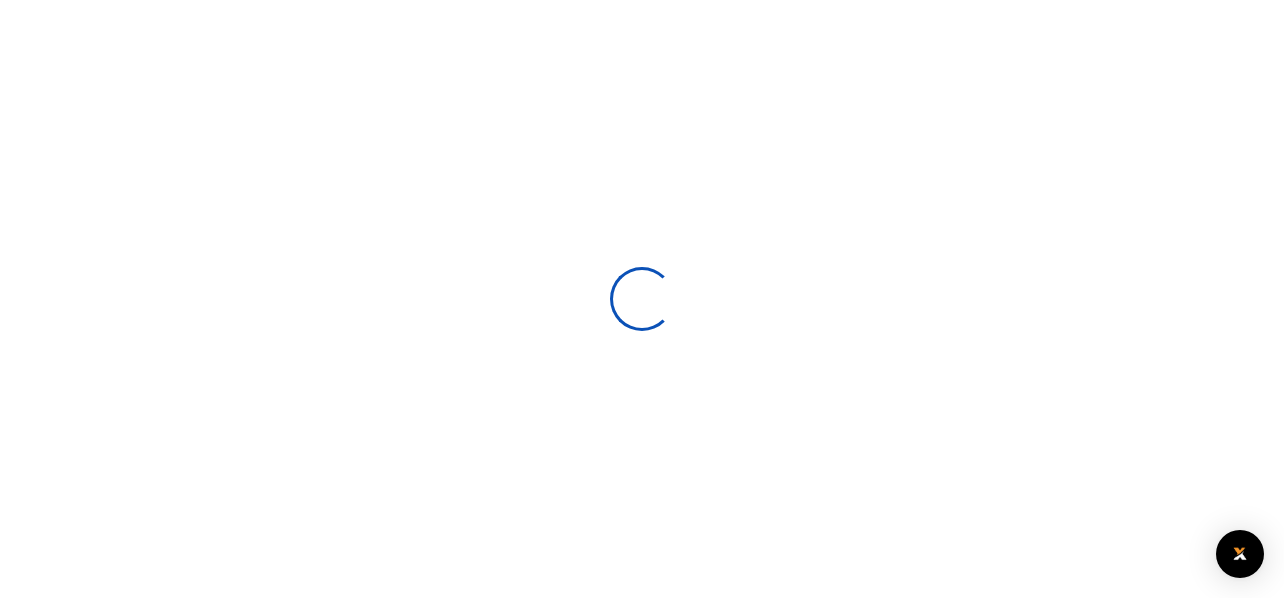 scroll, scrollTop: 0, scrollLeft: 0, axis: both 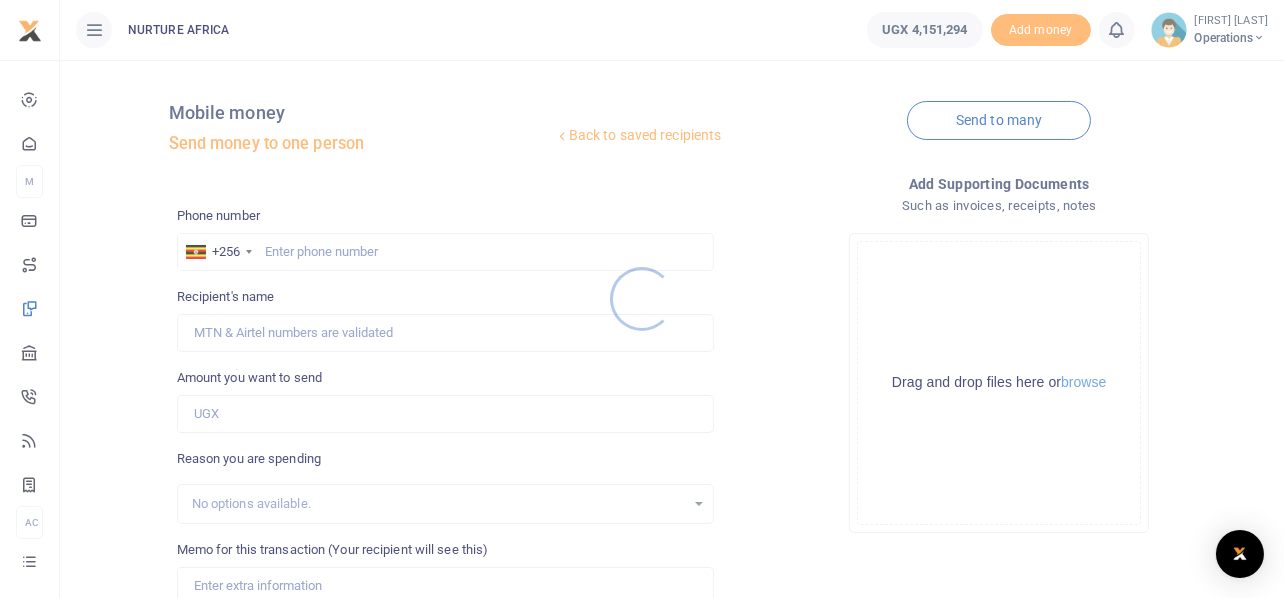 click at bounding box center [642, 299] 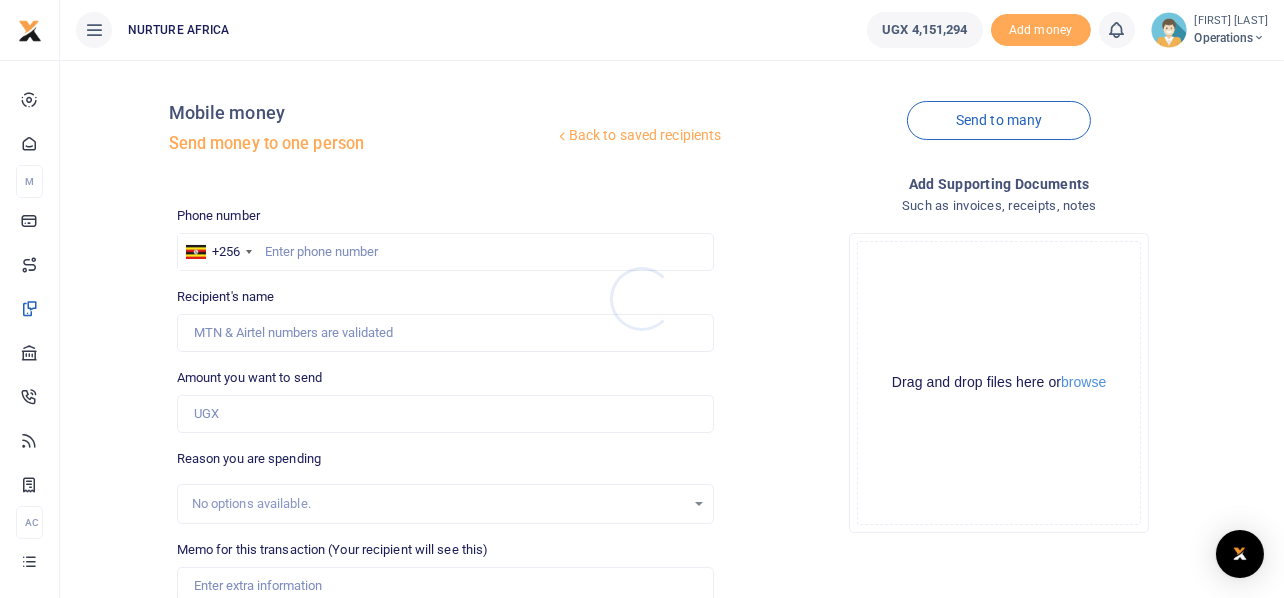 click at bounding box center [642, 299] 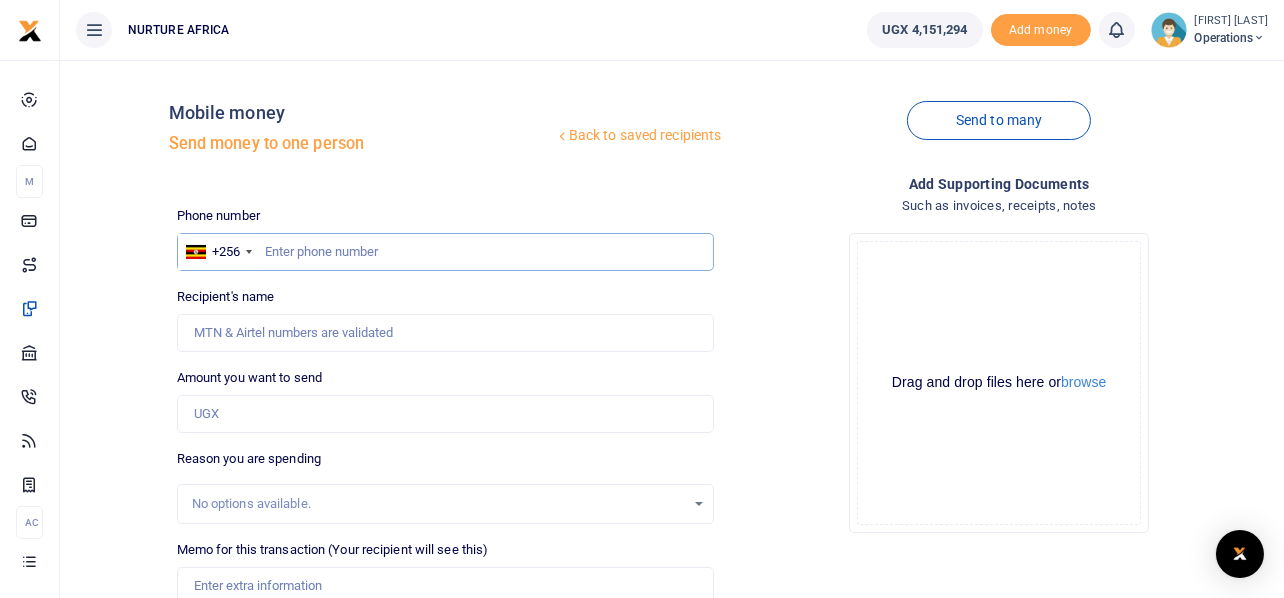 click at bounding box center (446, 252) 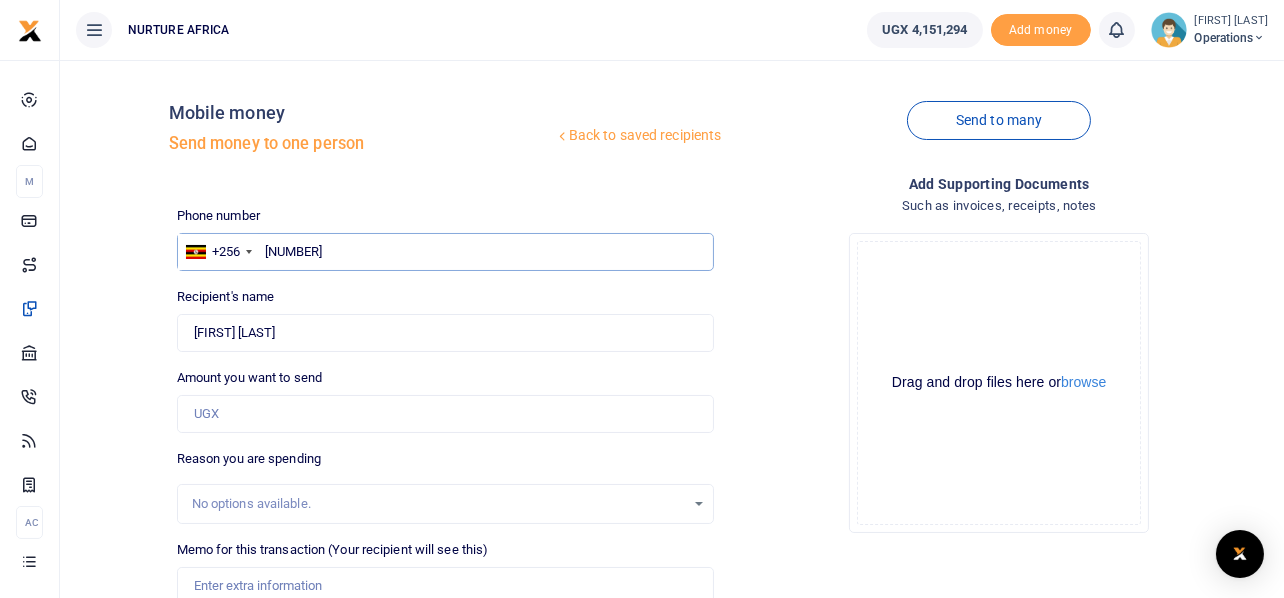 type on "756919258" 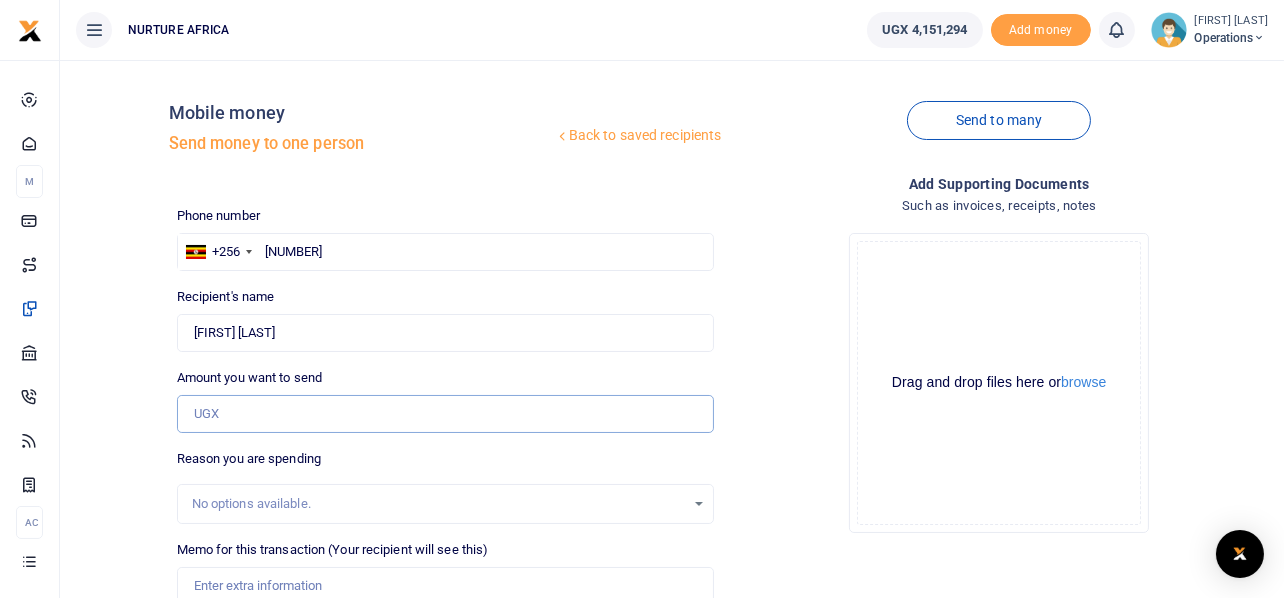 click on "Amount you want to send" at bounding box center (446, 414) 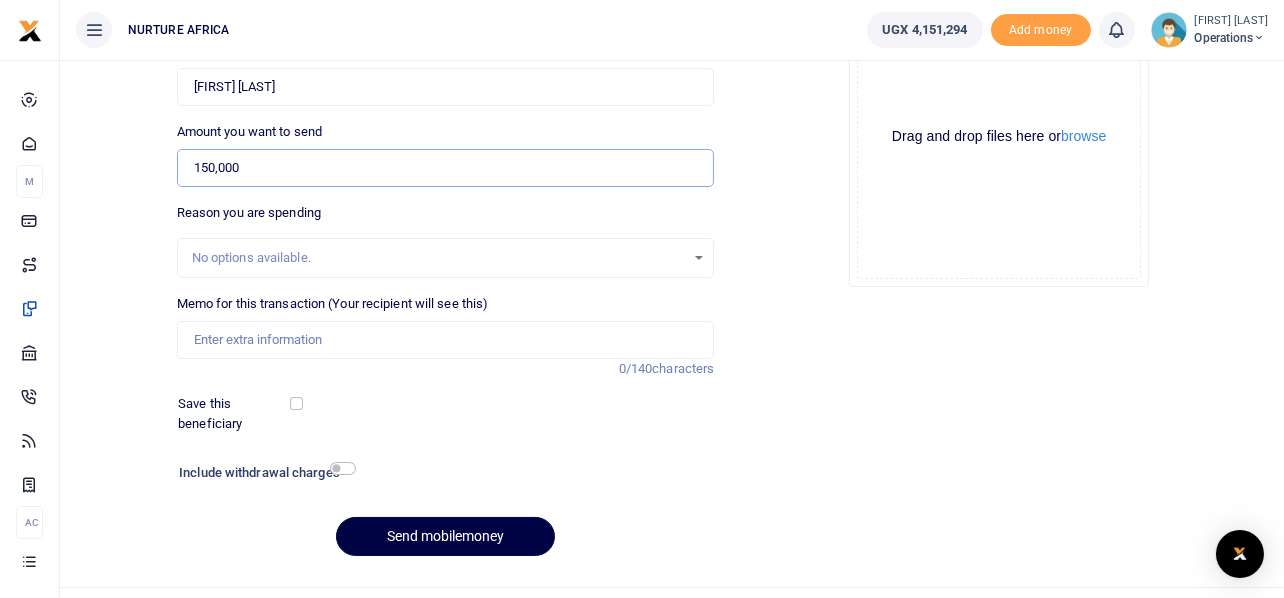 scroll, scrollTop: 287, scrollLeft: 0, axis: vertical 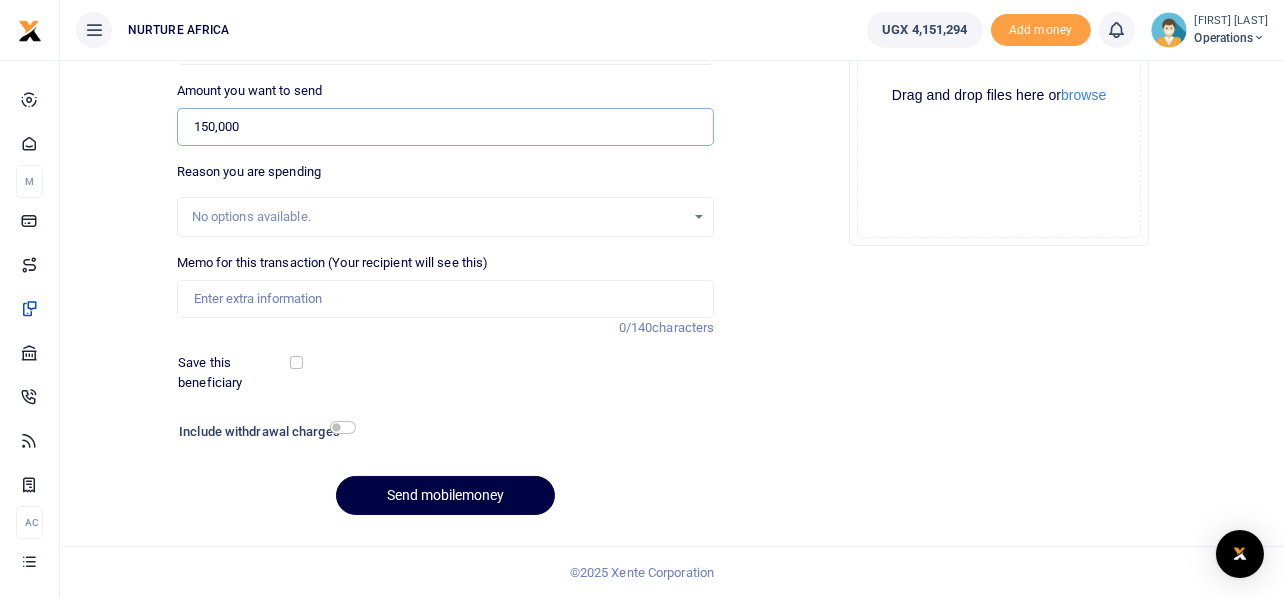 type on "150,000" 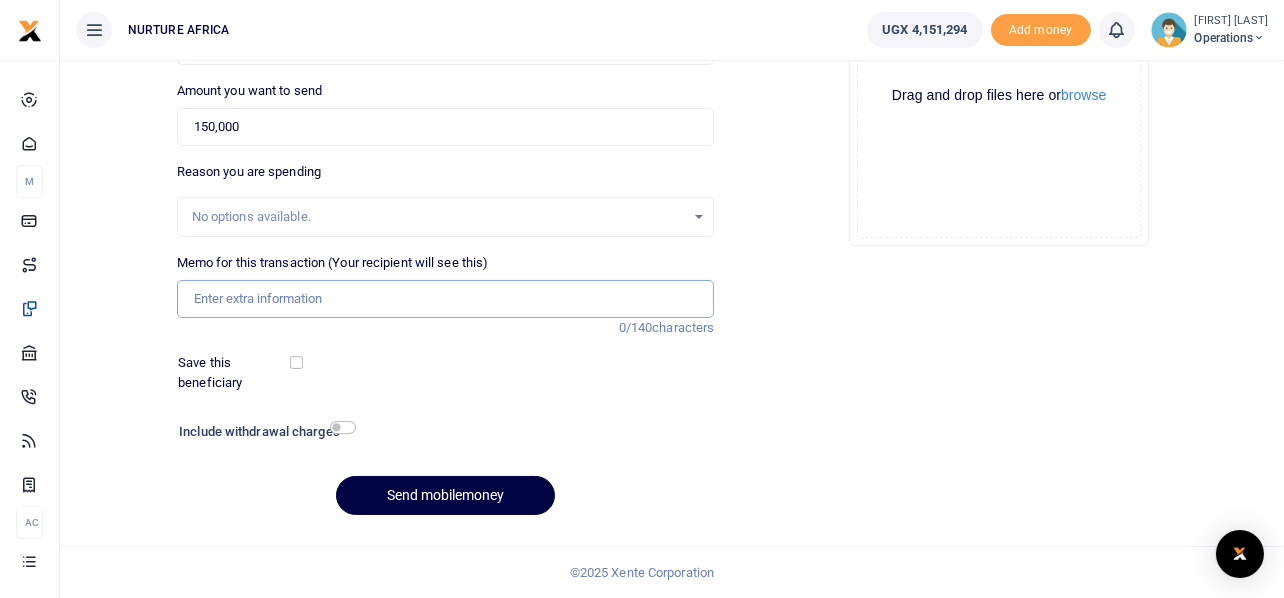 click on "Memo for this transaction (Your recipient will see this)" at bounding box center [446, 299] 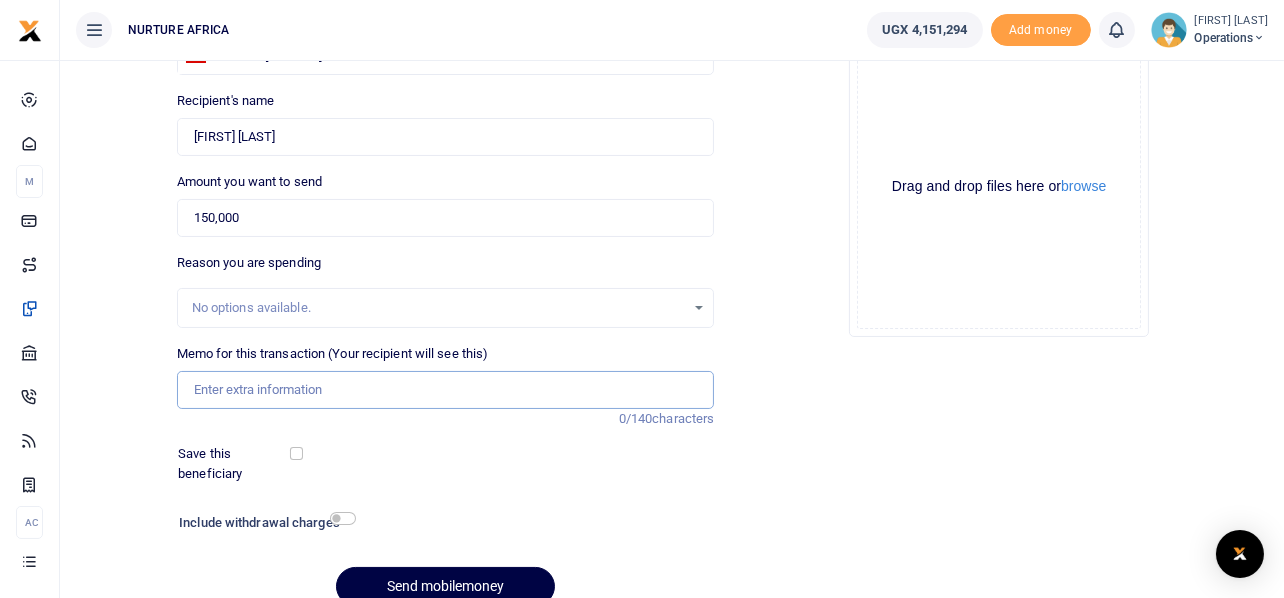 scroll, scrollTop: 287, scrollLeft: 0, axis: vertical 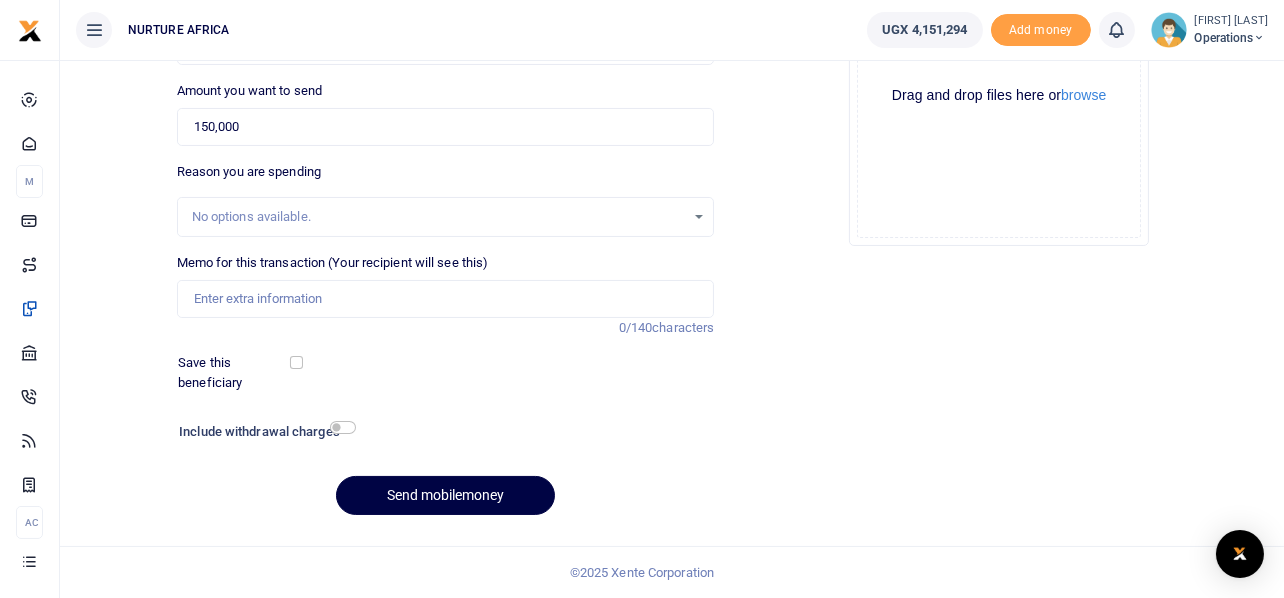 click on "Drop your files here Drag and drop files here or  browse Powered by  Uppy" at bounding box center (999, 96) 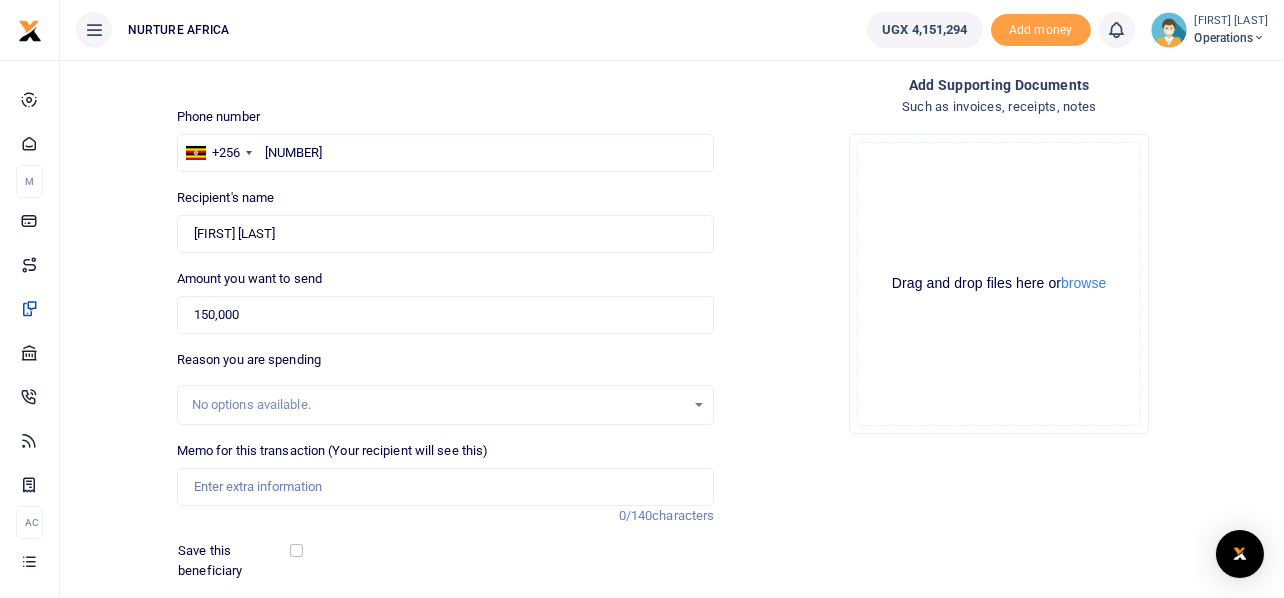 scroll, scrollTop: 199, scrollLeft: 0, axis: vertical 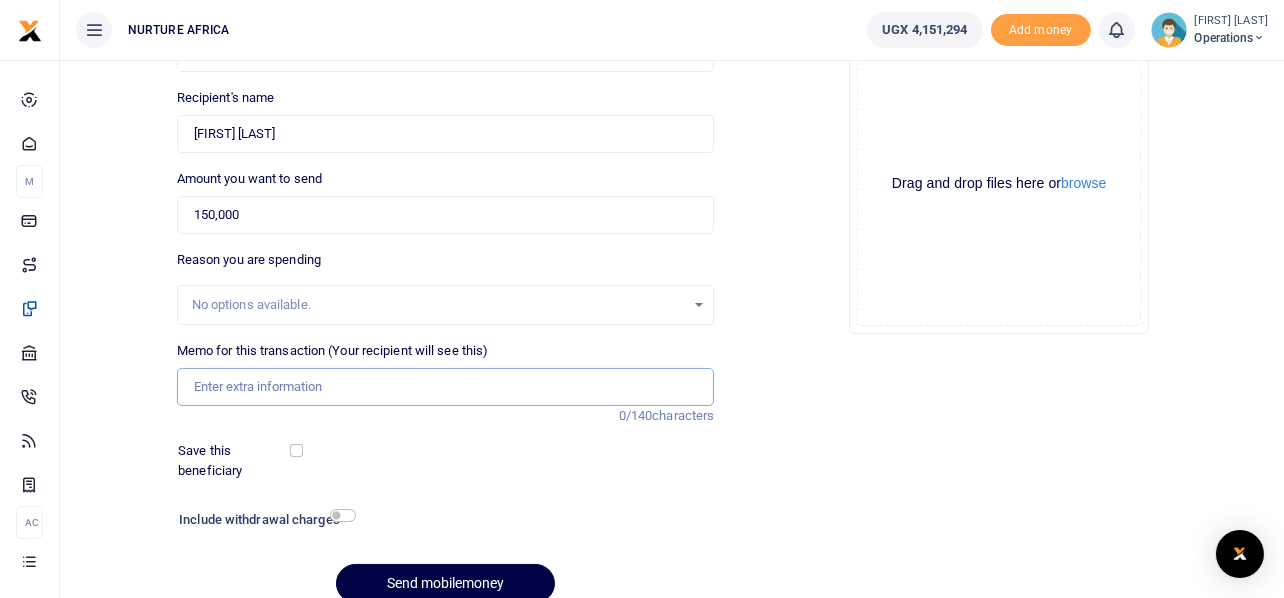 click on "Memo for this transaction (Your recipient will see this)" at bounding box center (446, 387) 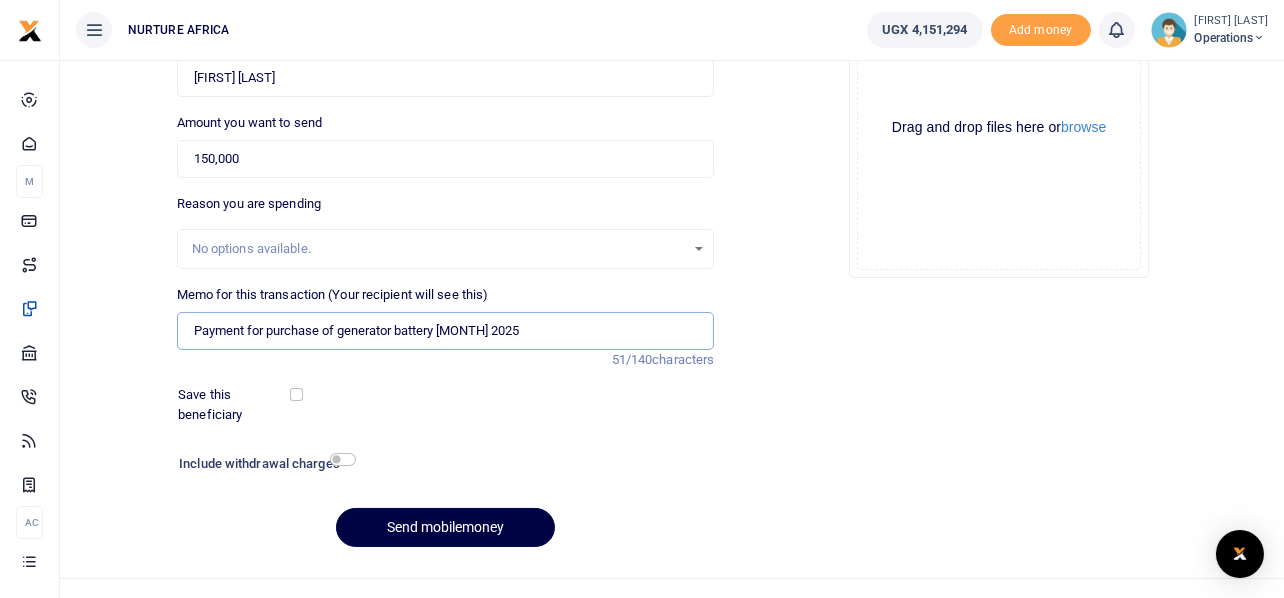 scroll, scrollTop: 287, scrollLeft: 0, axis: vertical 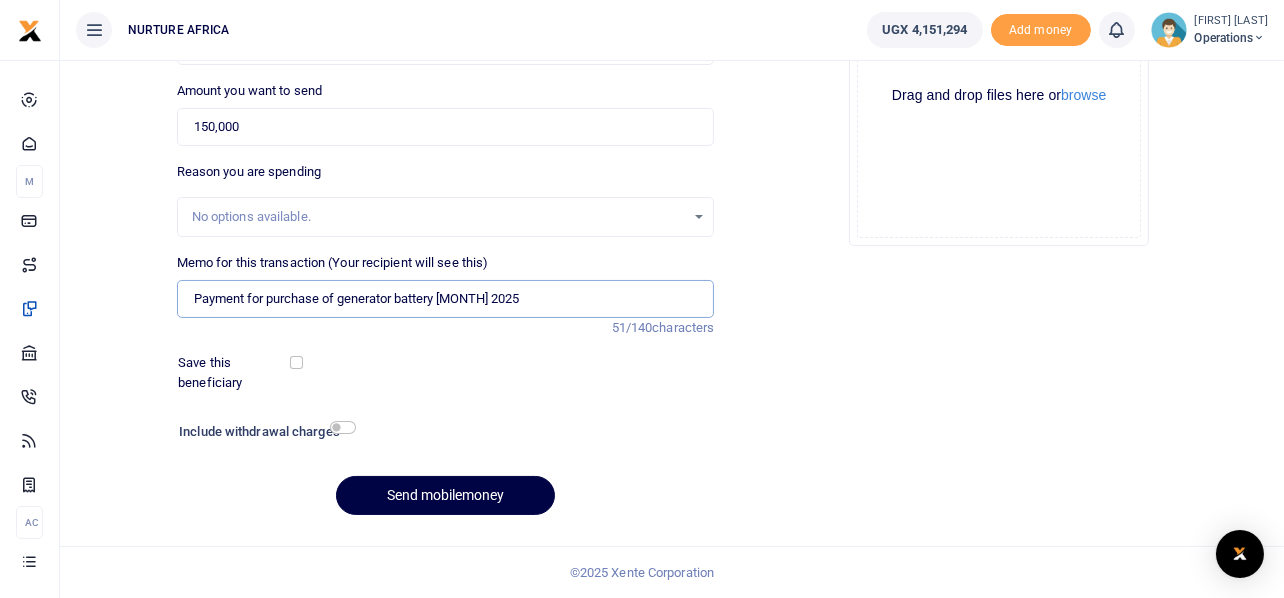 type on "Payment for purchase of generator battery July 2025" 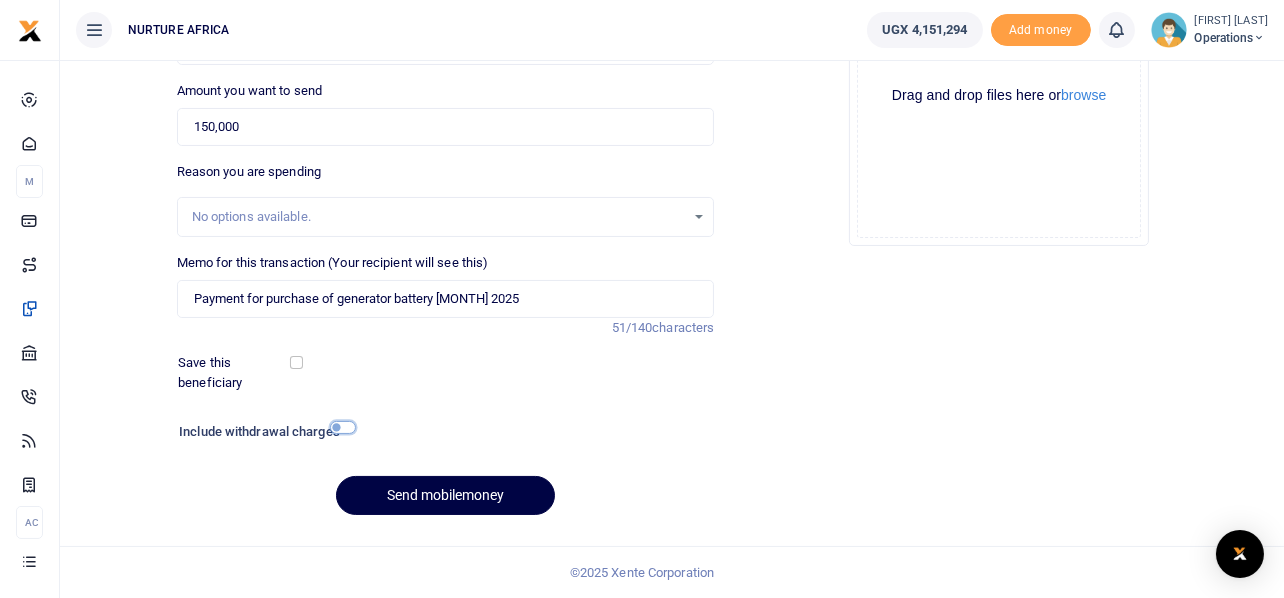 click at bounding box center (343, 427) 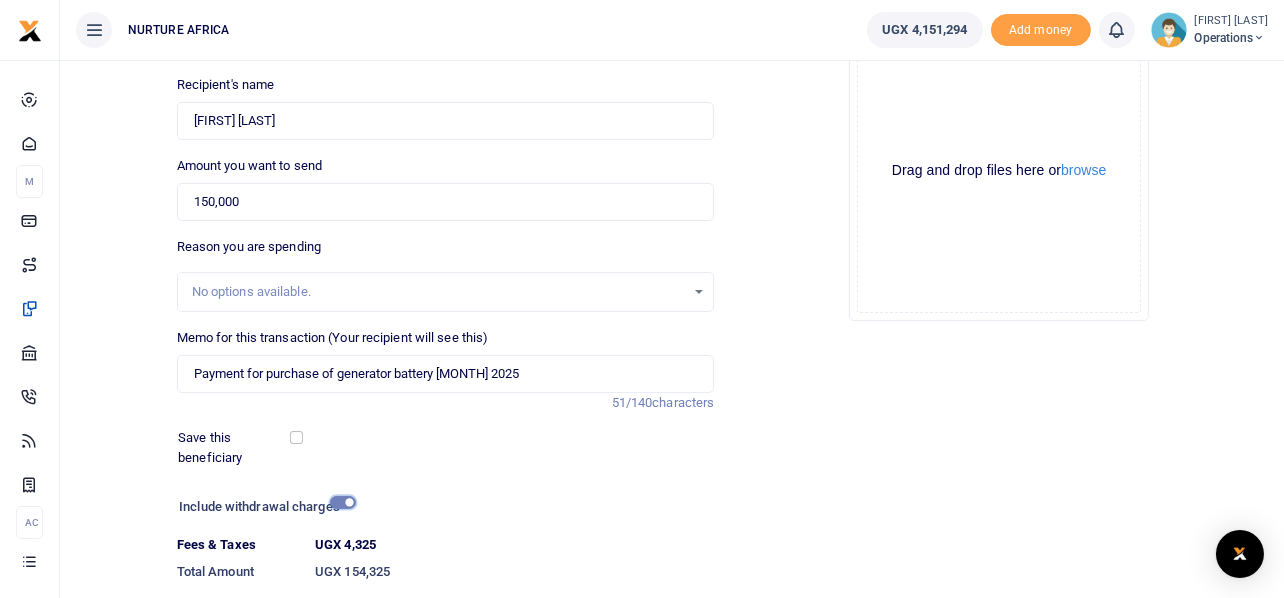 scroll, scrollTop: 342, scrollLeft: 0, axis: vertical 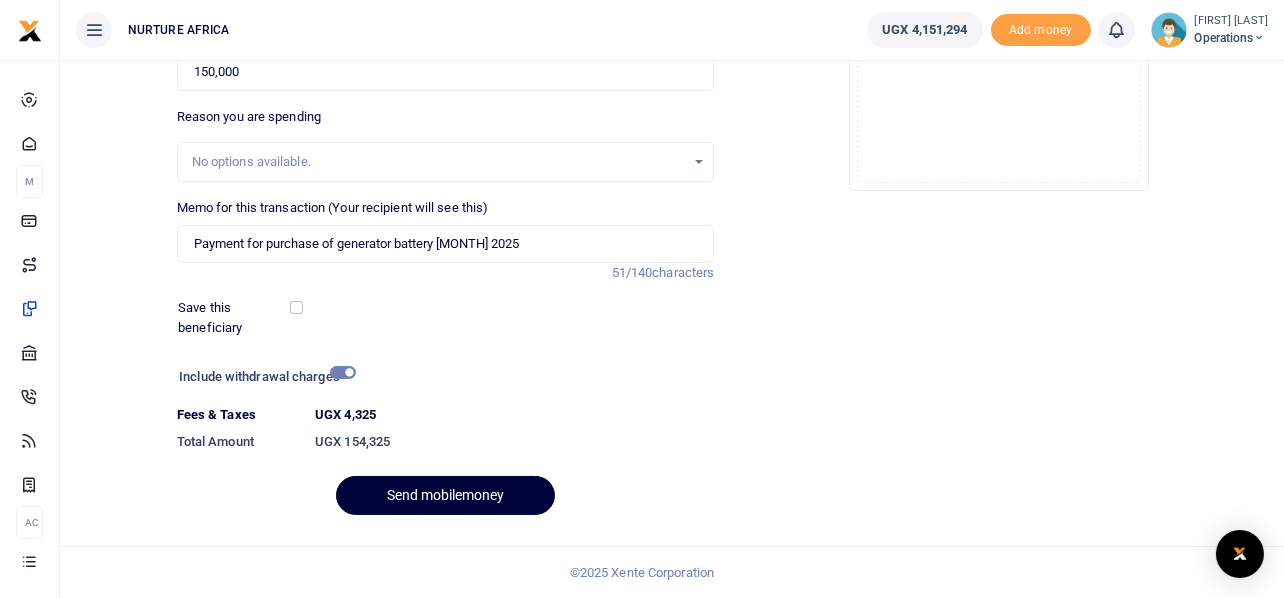 click on "Send mobilemoney" at bounding box center (445, 495) 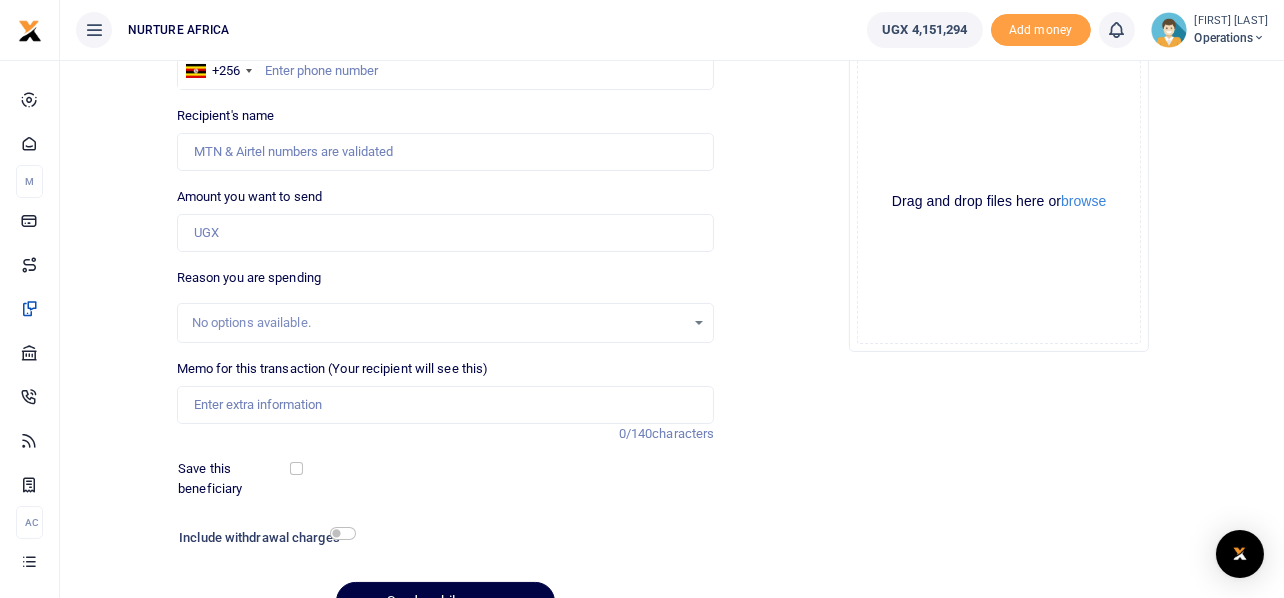 scroll, scrollTop: 0, scrollLeft: 0, axis: both 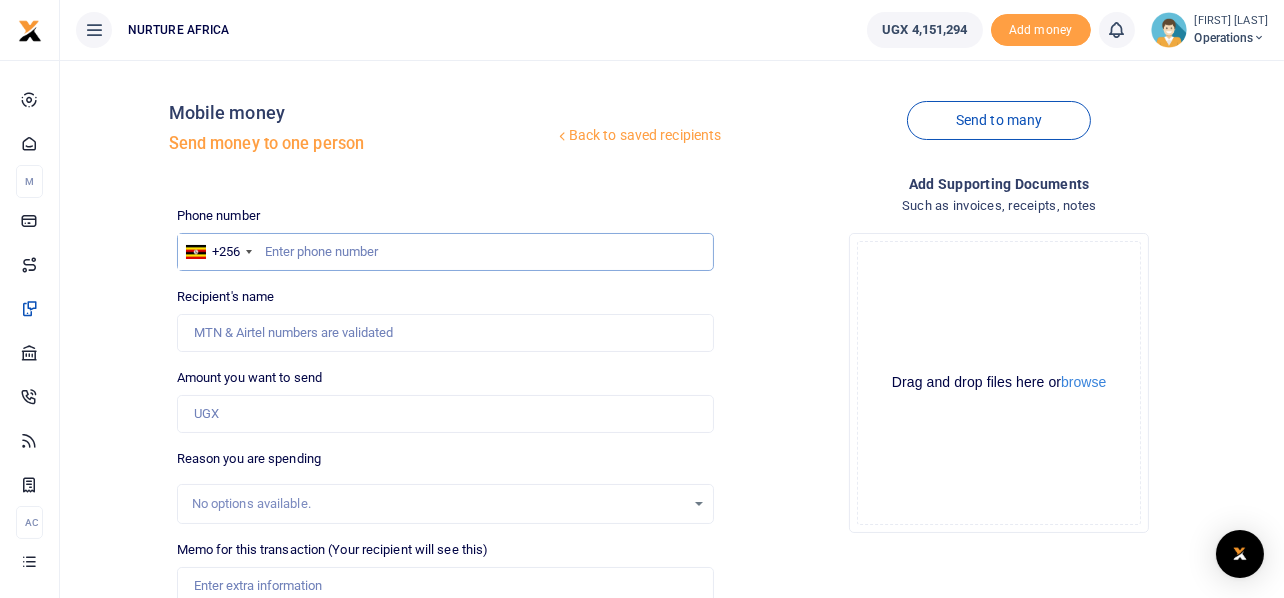 click at bounding box center [446, 252] 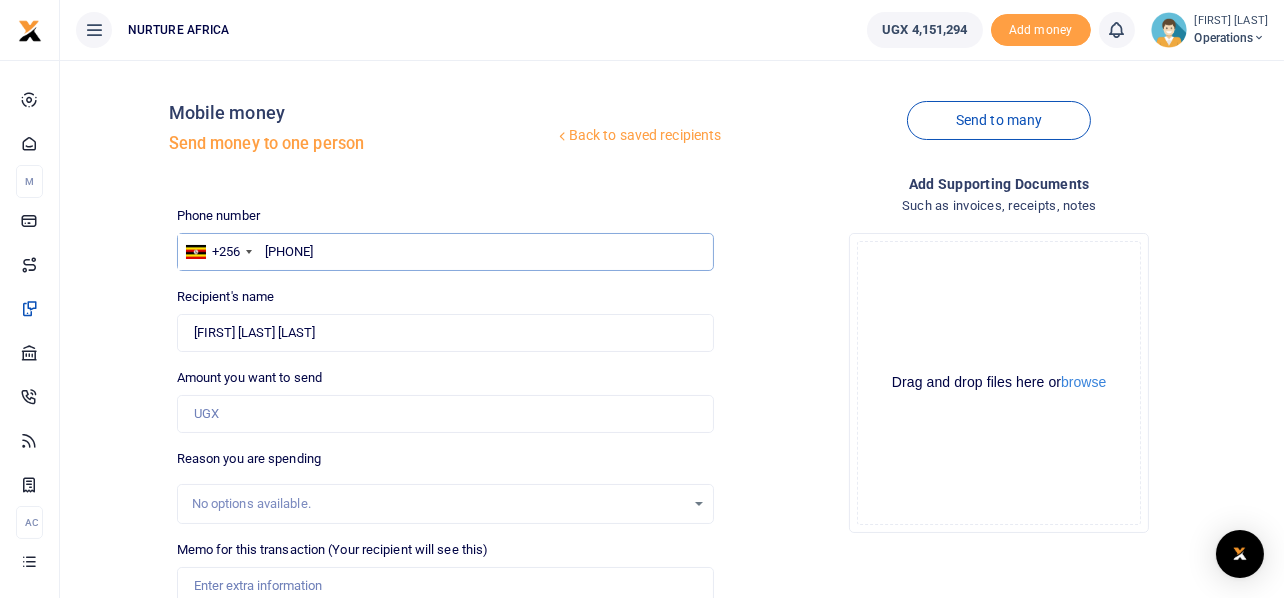 type on "773397963" 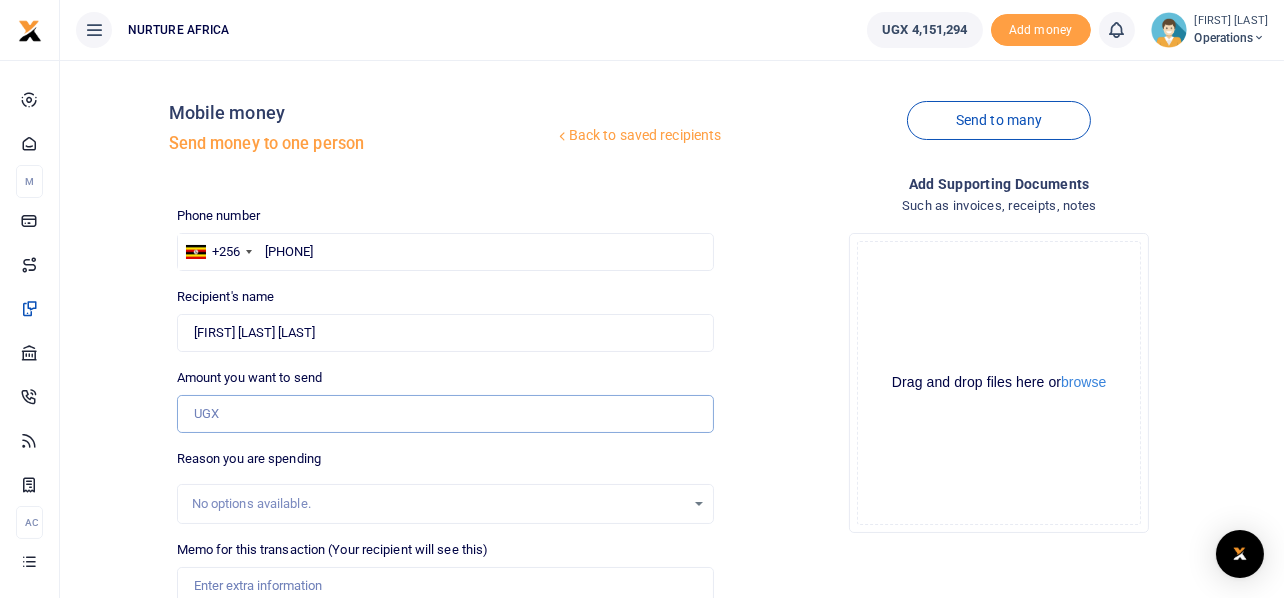 click on "Amount you want to send" at bounding box center (446, 414) 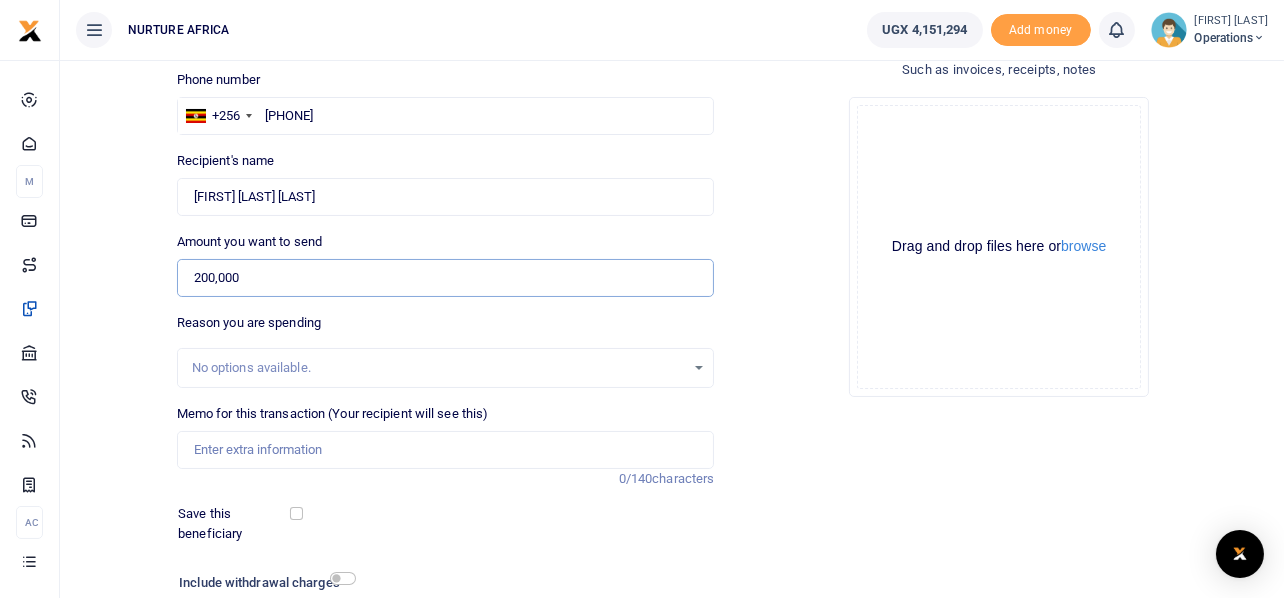 scroll, scrollTop: 199, scrollLeft: 0, axis: vertical 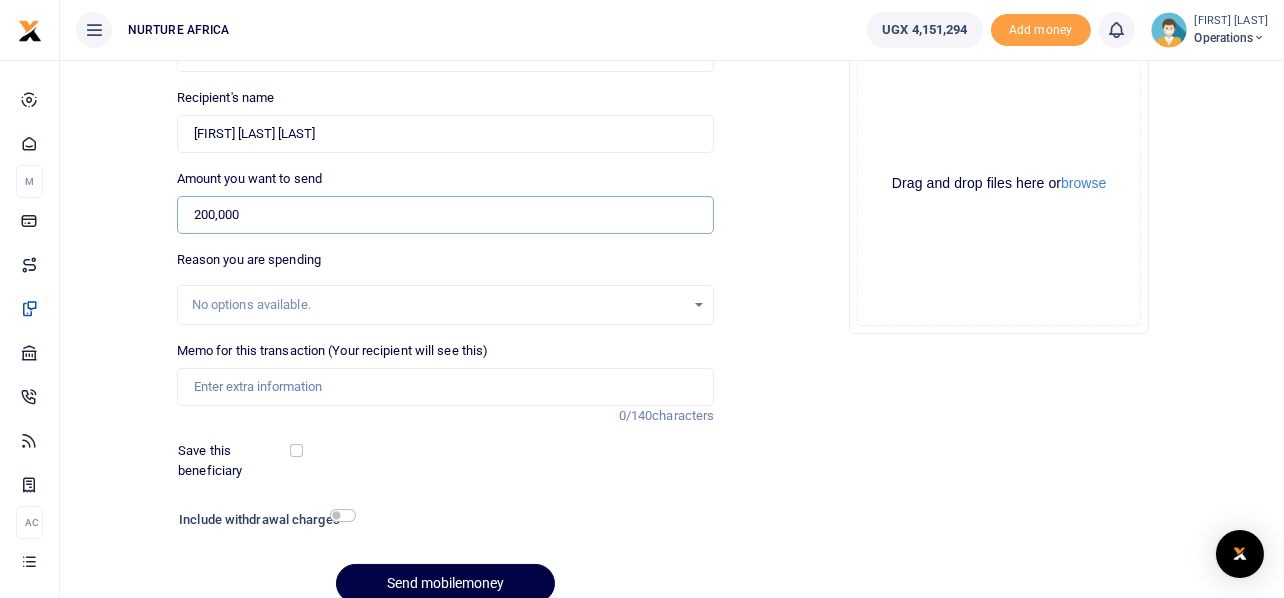 type on "200,000" 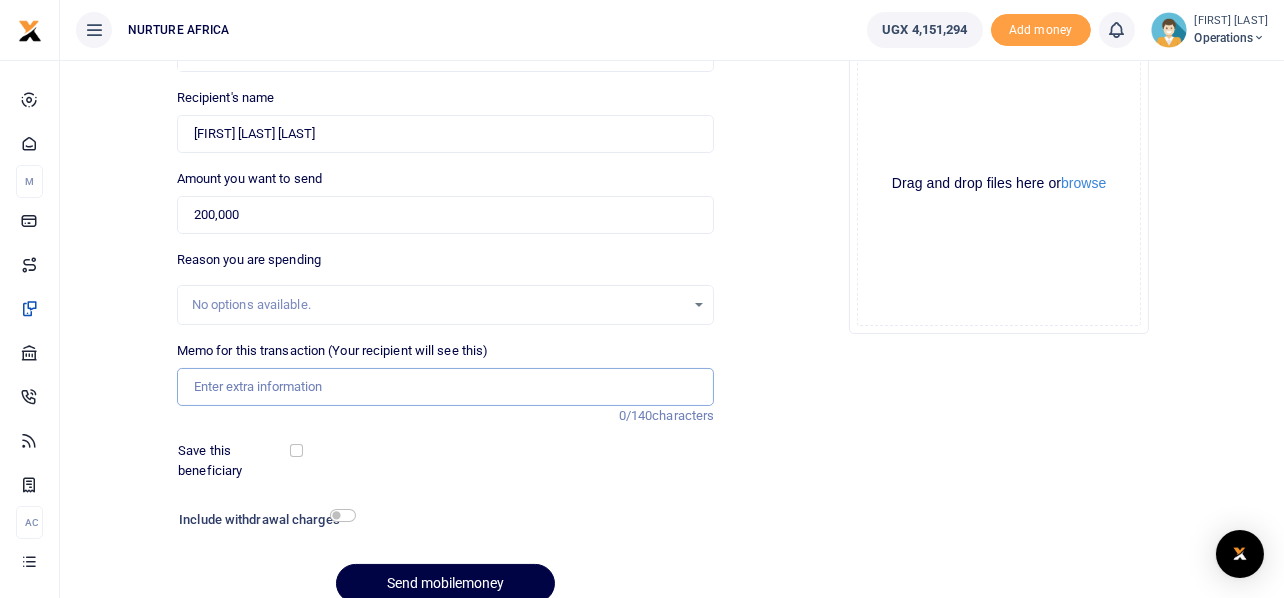 click on "Memo for this transaction (Your recipient will see this)" at bounding box center (446, 387) 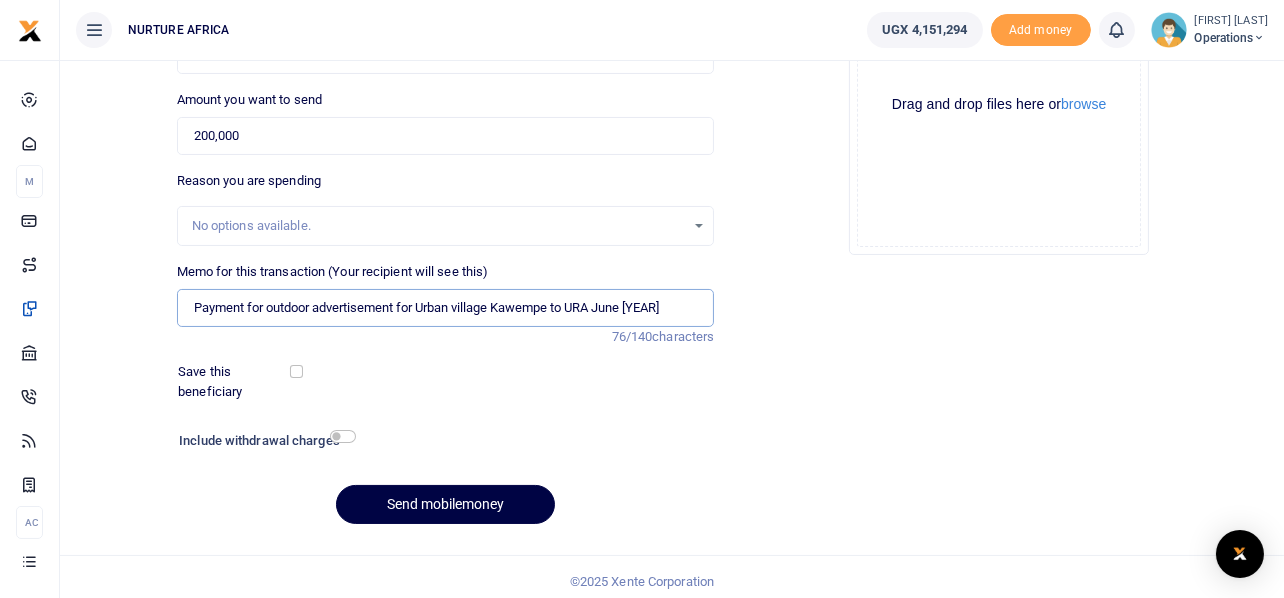 scroll, scrollTop: 287, scrollLeft: 0, axis: vertical 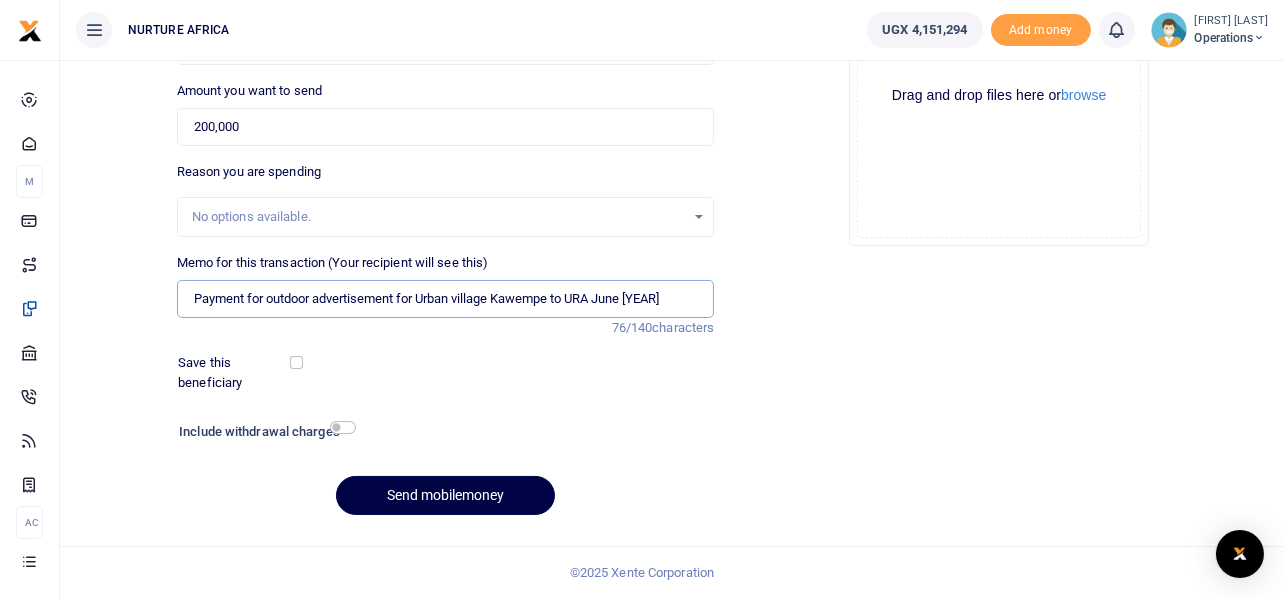 click on "Payment for outdoor advertisement for Urban village Kawempe to URA June 2025" at bounding box center [446, 299] 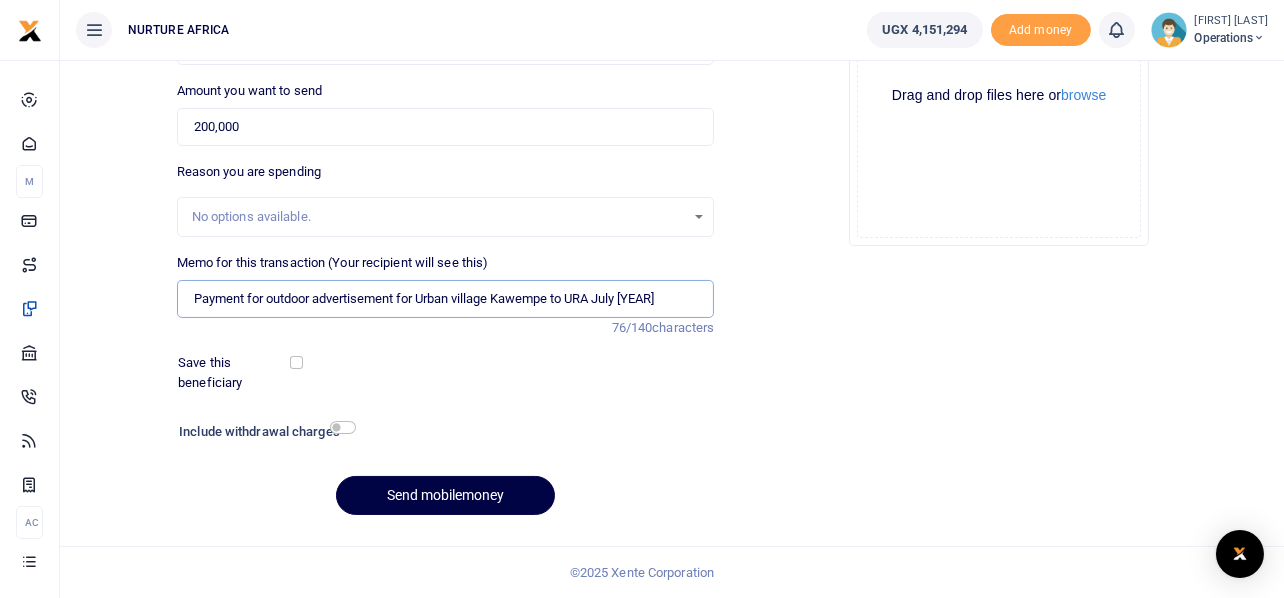 drag, startPoint x: 555, startPoint y: 296, endPoint x: 500, endPoint y: 279, distance: 57.567352 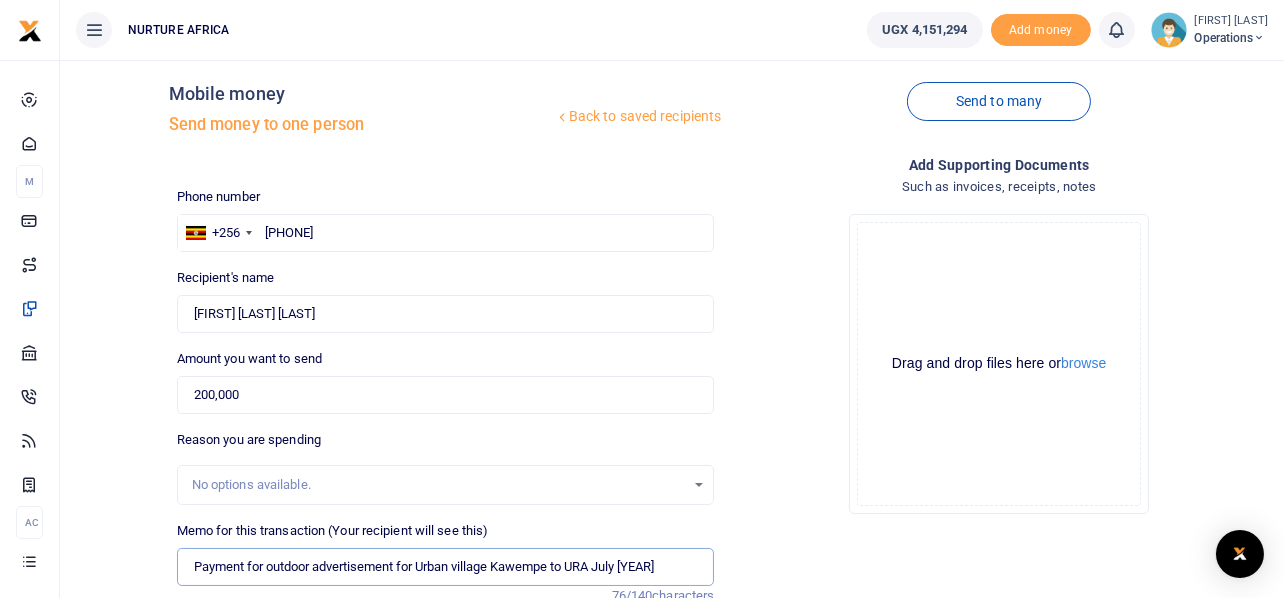 scroll, scrollTop: 0, scrollLeft: 0, axis: both 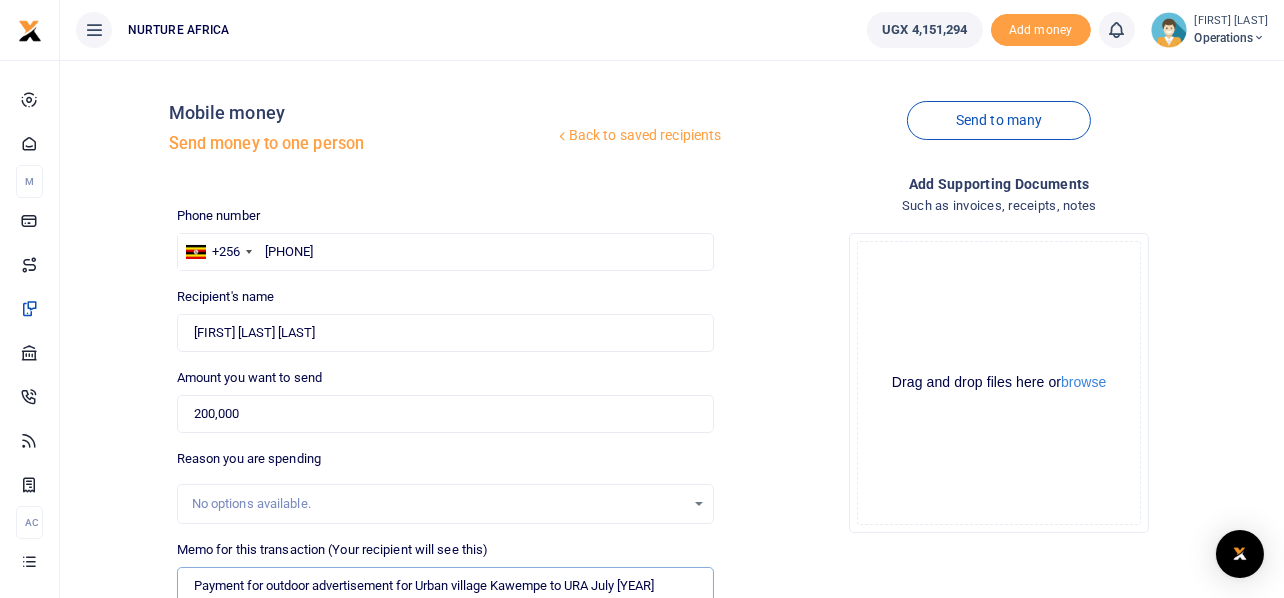 type on "Payment for outdoor advertisement for Urban village Kawempe to URA July 2025" 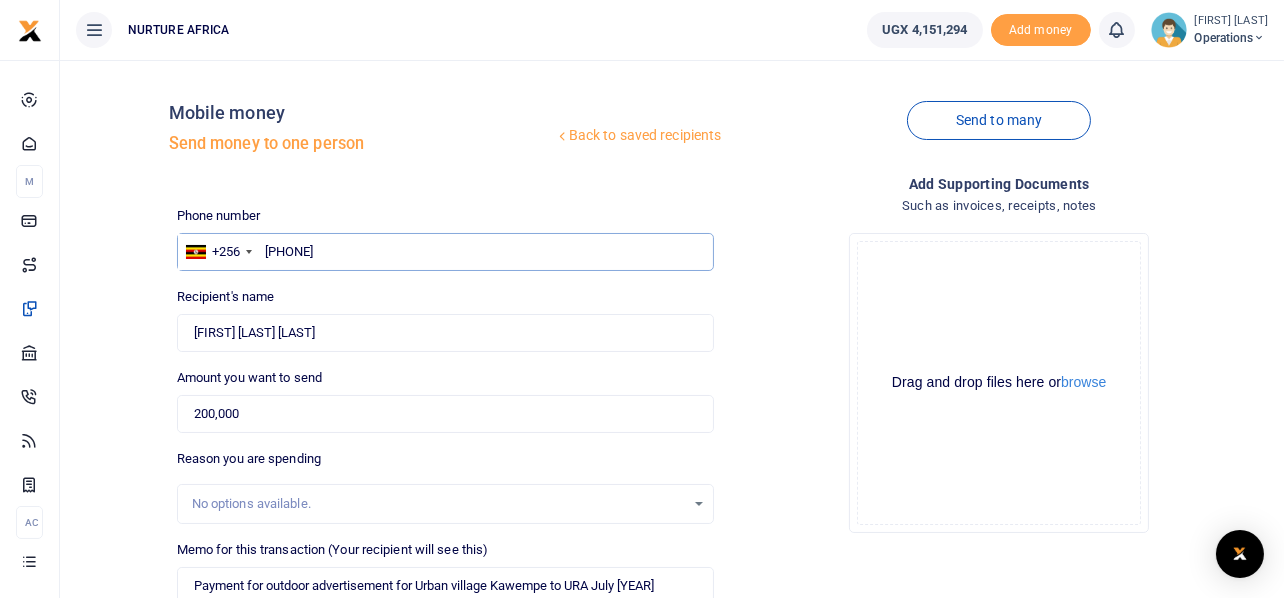 click on "773397963" at bounding box center (446, 252) 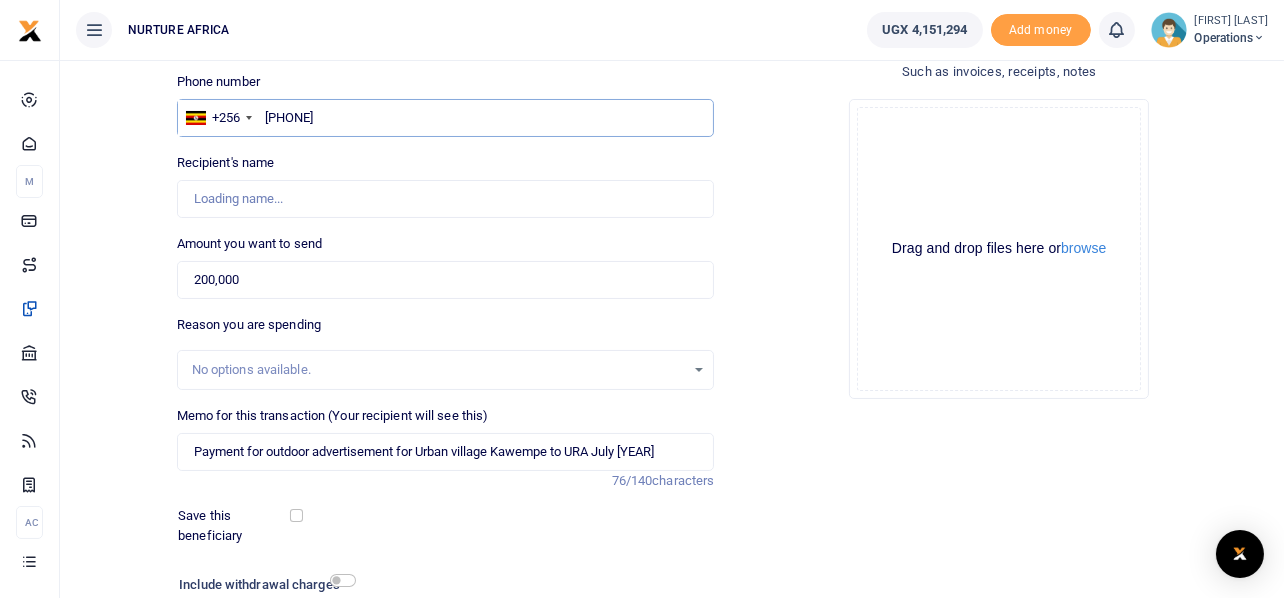 scroll, scrollTop: 199, scrollLeft: 0, axis: vertical 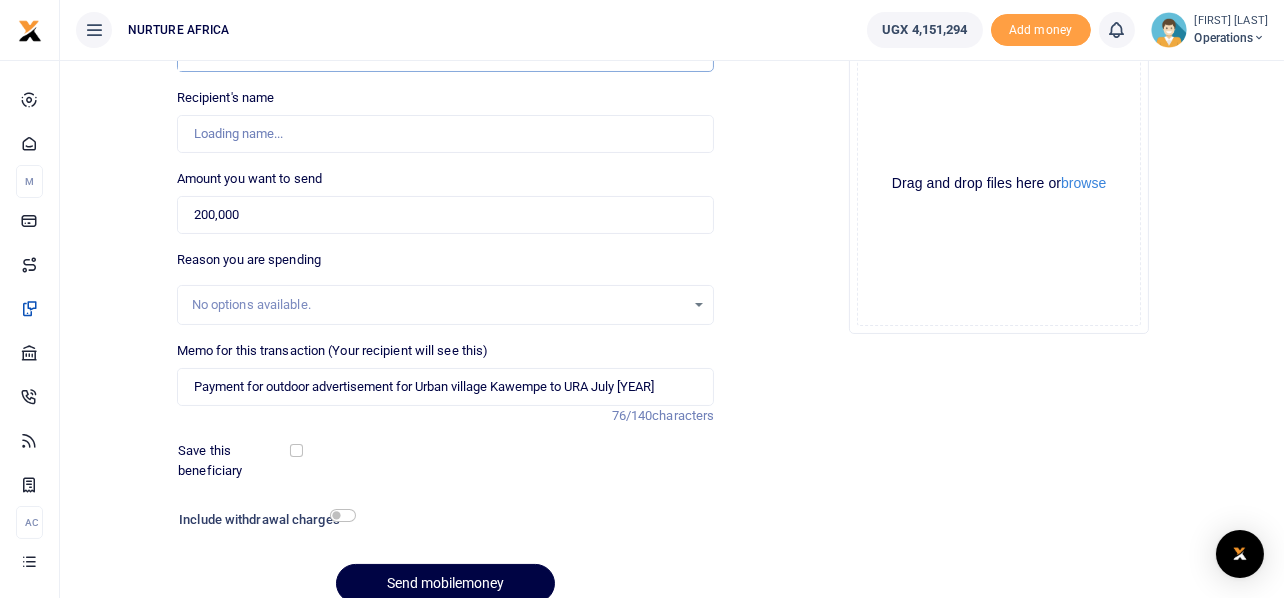 type on "7760290737" 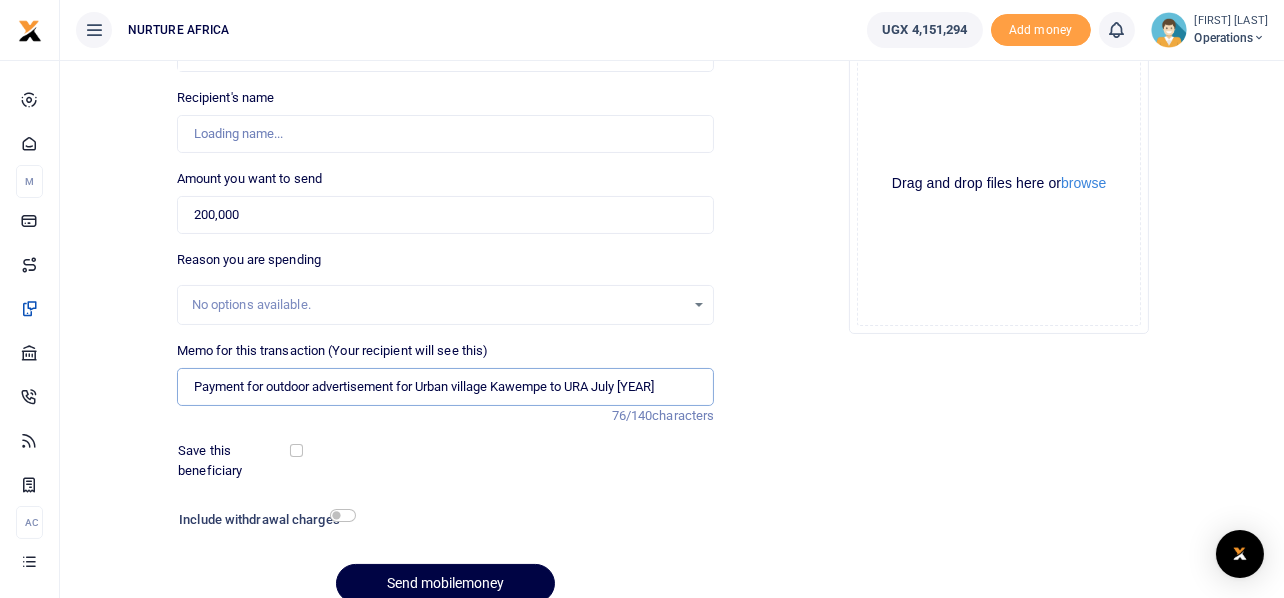 drag, startPoint x: 557, startPoint y: 385, endPoint x: 502, endPoint y: 370, distance: 57.00877 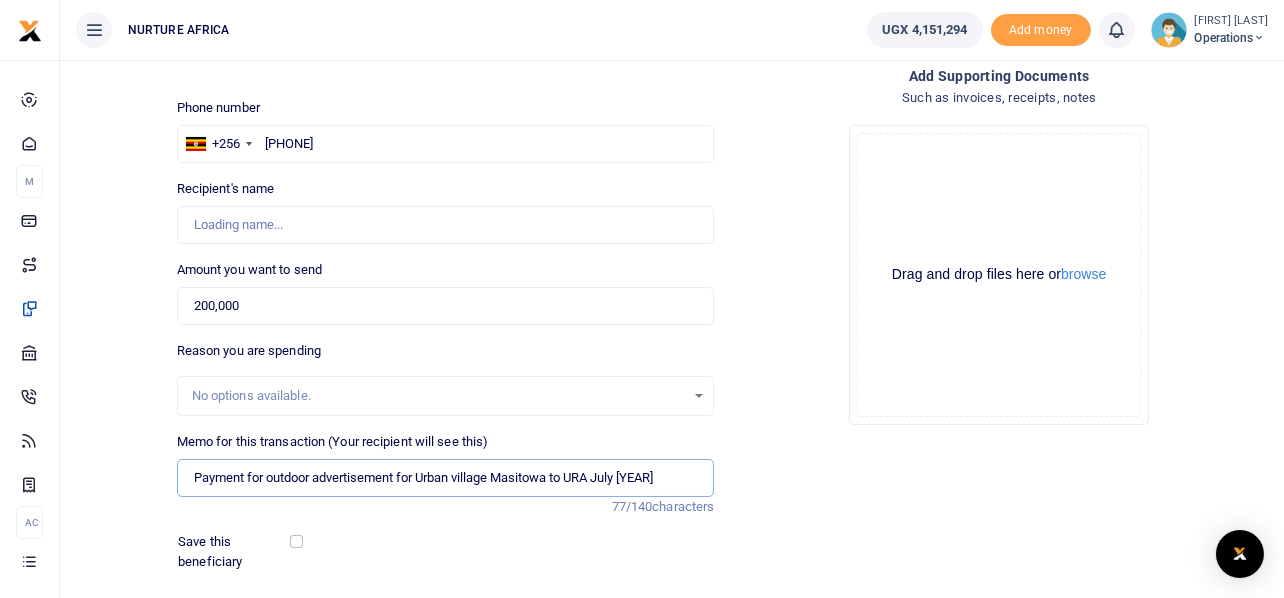 scroll, scrollTop: 287, scrollLeft: 0, axis: vertical 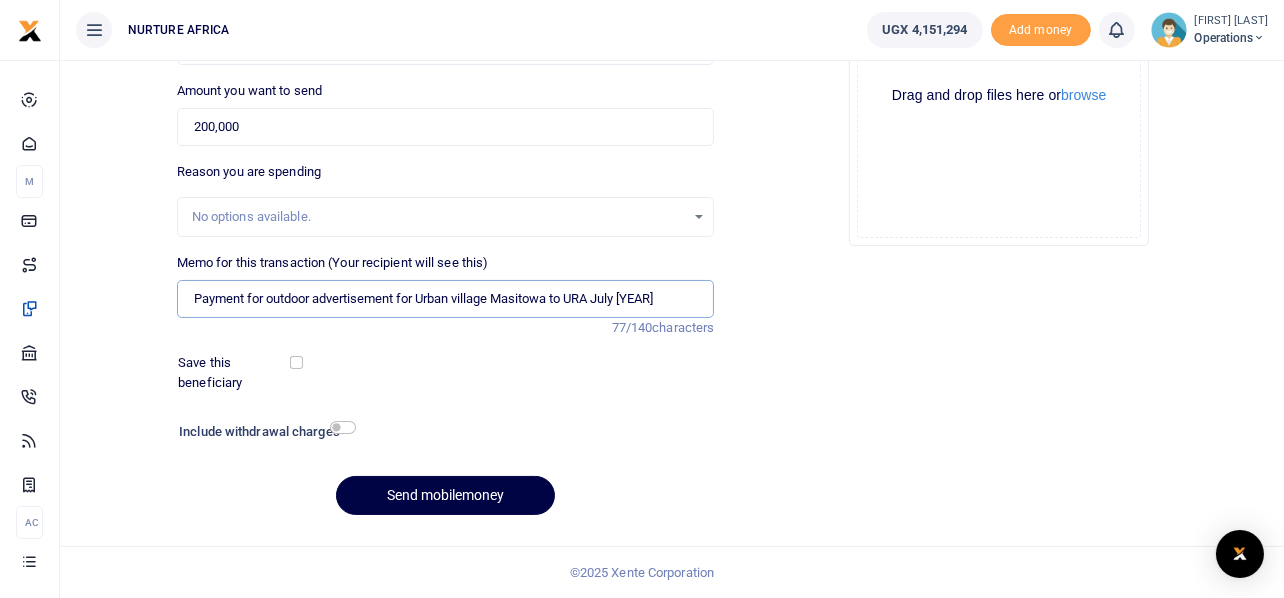 type on "Payment for outdoor advertisement for Urban village Masitowa to URA [MONTH] [YEAR]" 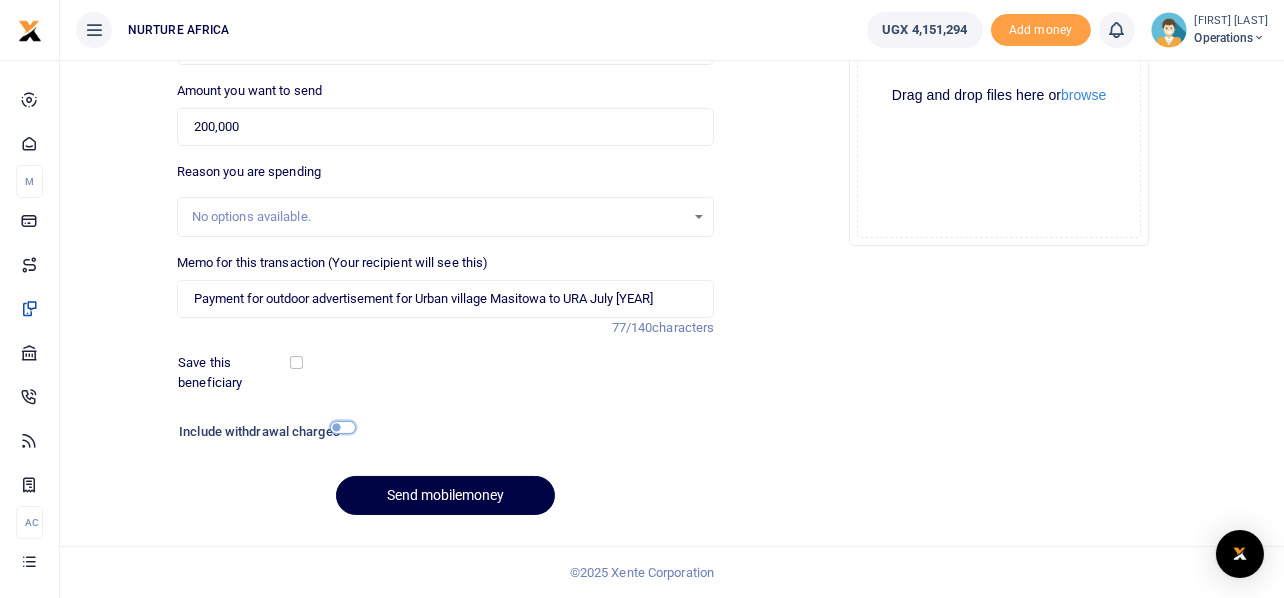 click at bounding box center (343, 427) 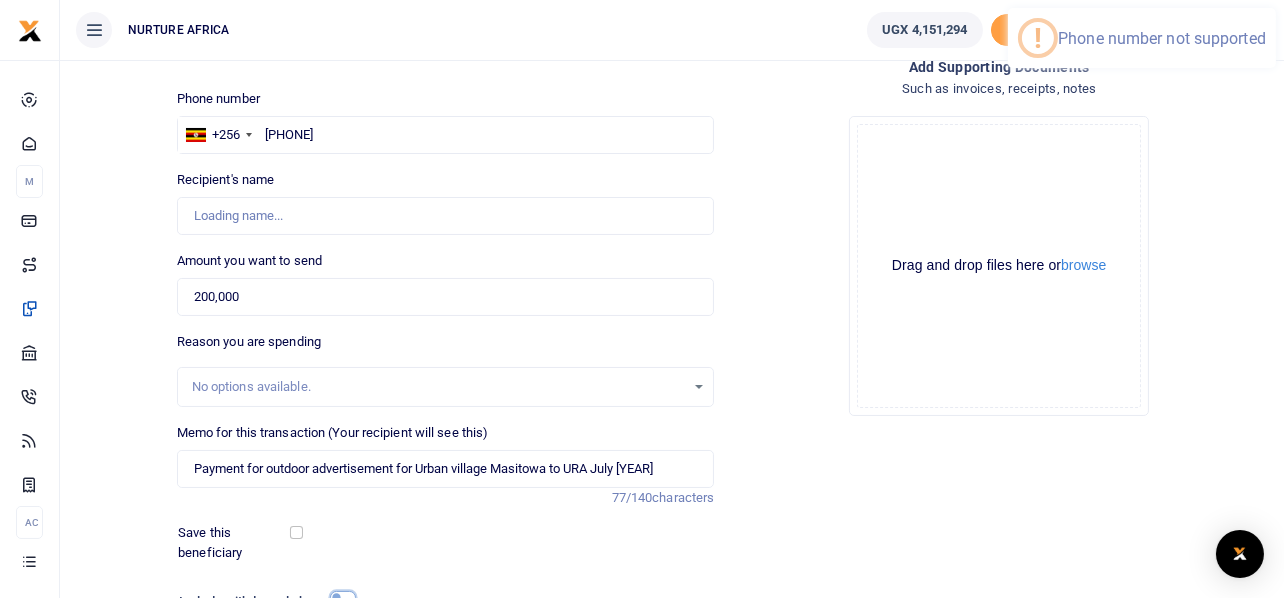 scroll, scrollTop: 0, scrollLeft: 0, axis: both 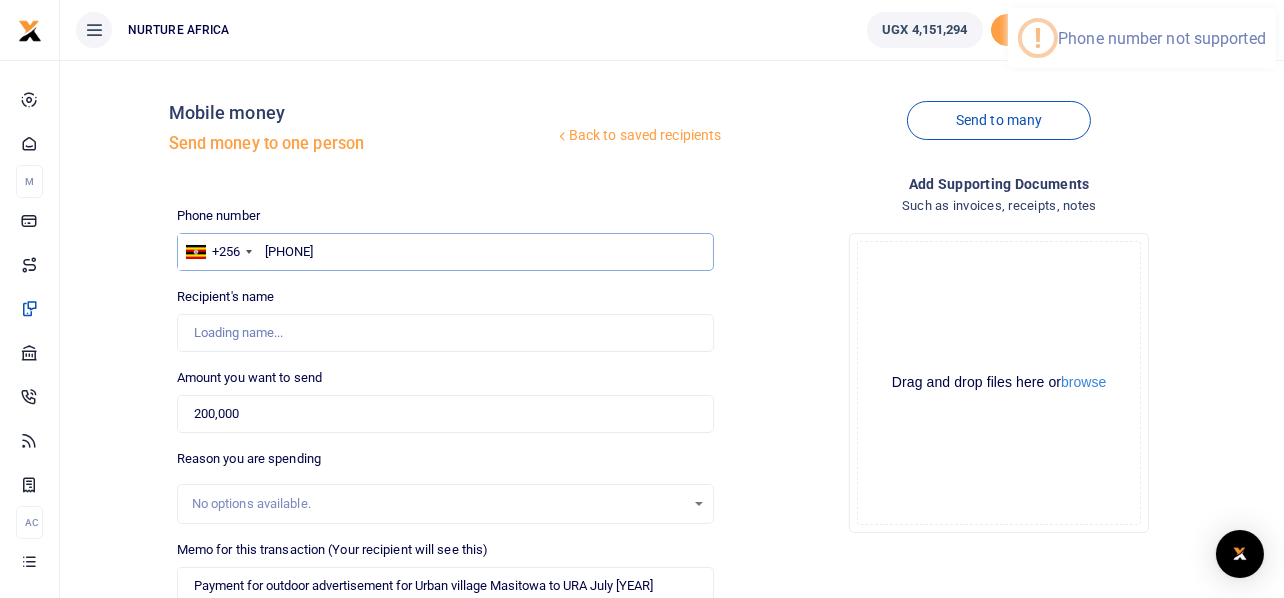 click on "7760290737" at bounding box center [446, 252] 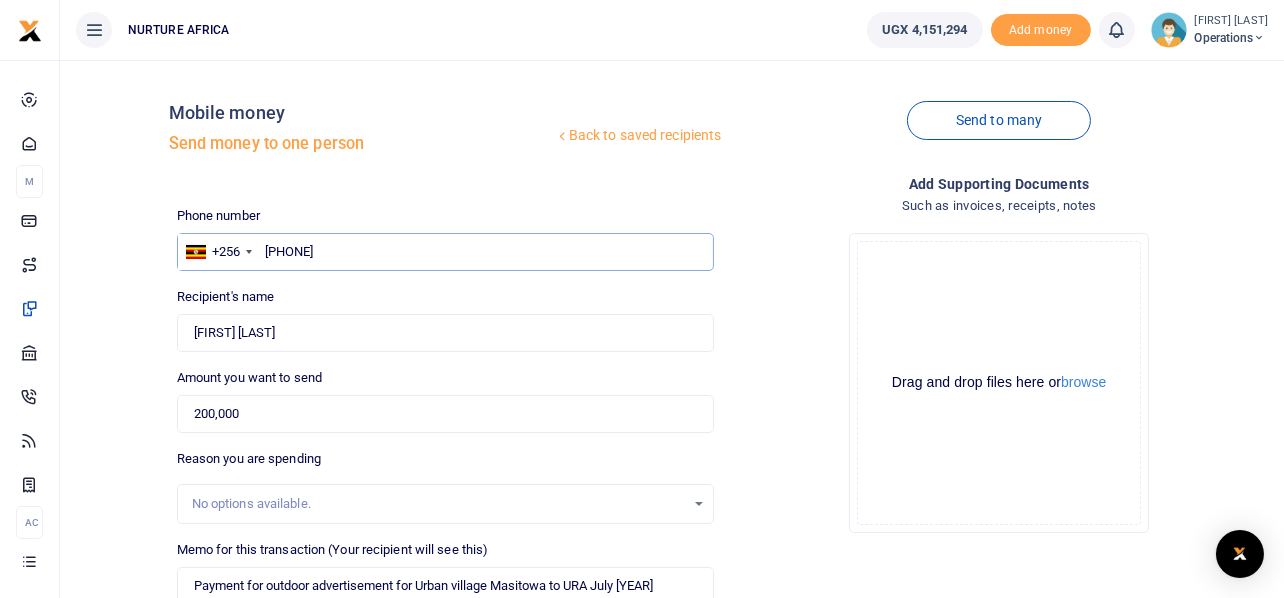 click on "776029073" at bounding box center (446, 252) 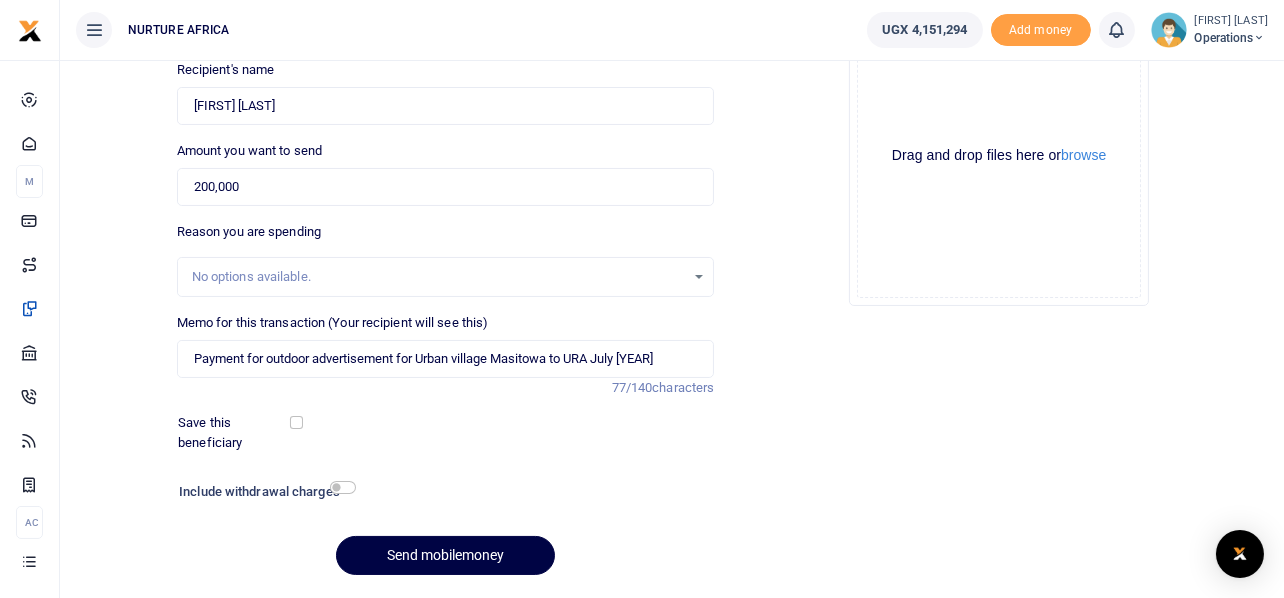 scroll, scrollTop: 287, scrollLeft: 0, axis: vertical 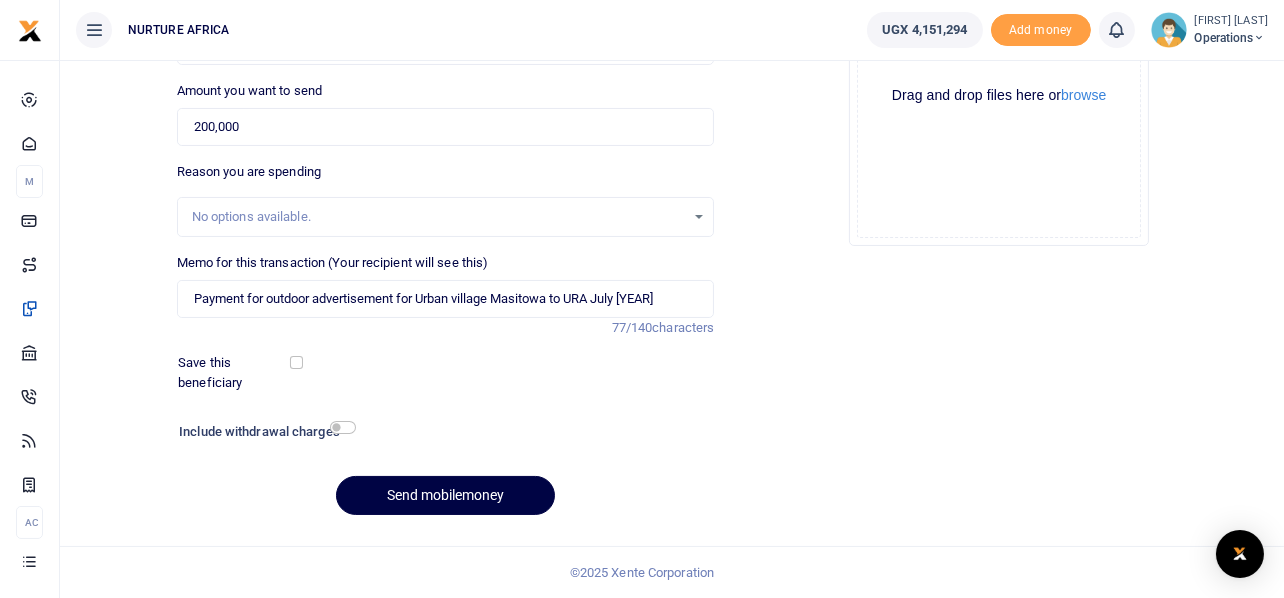 type on "760290737" 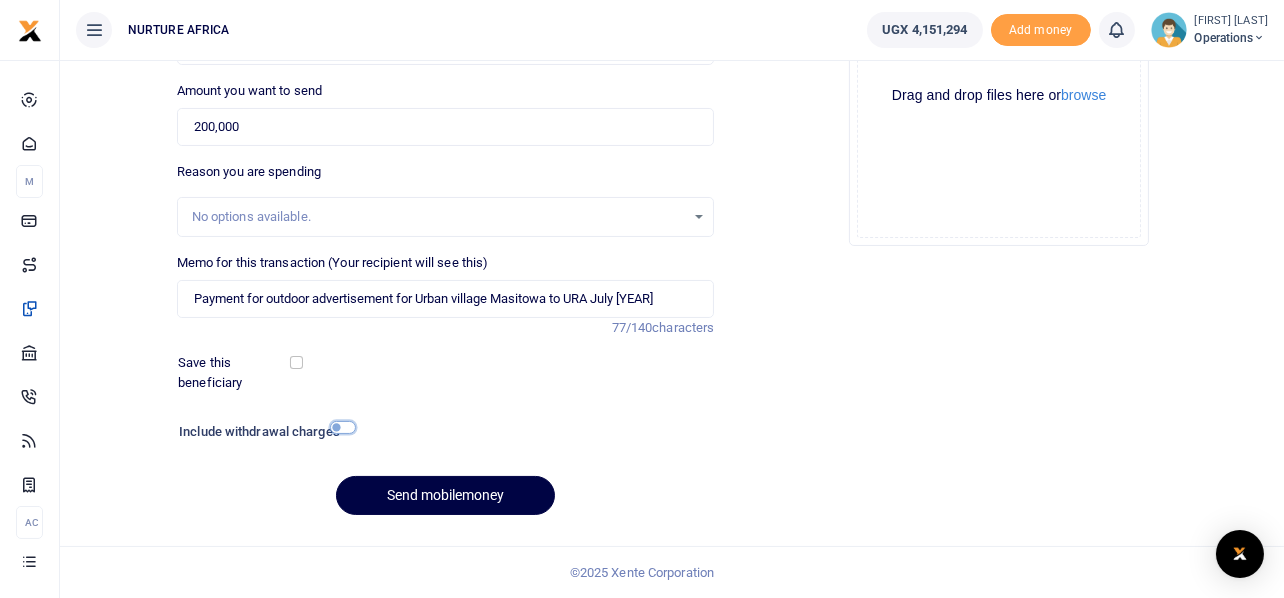 click at bounding box center [343, 427] 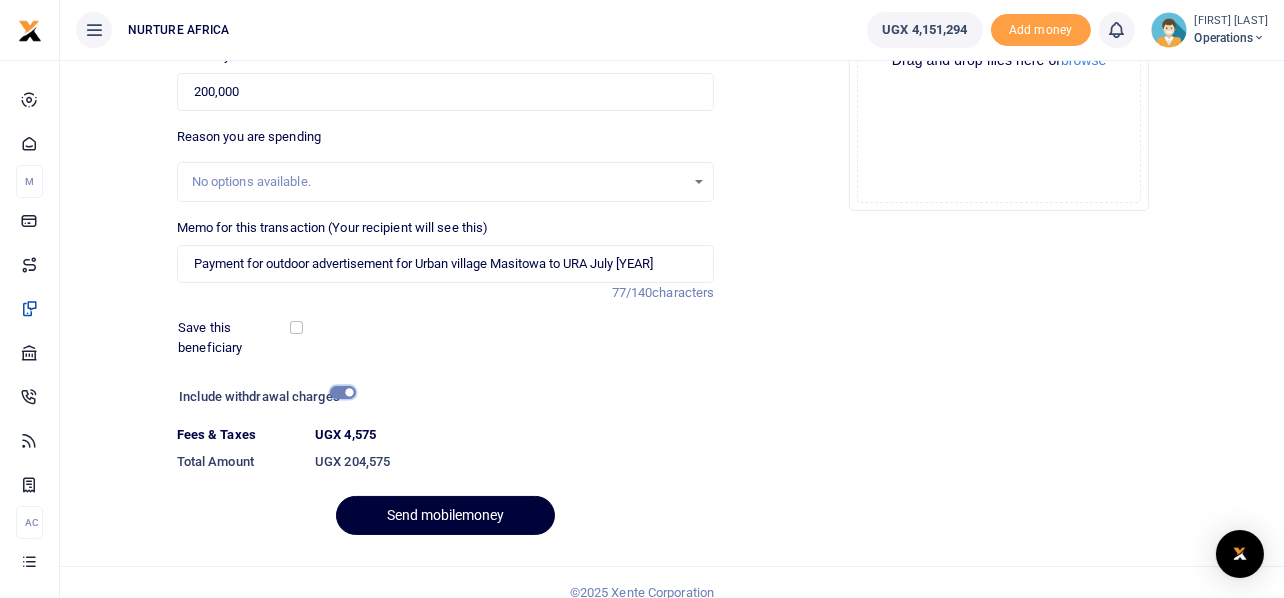 scroll, scrollTop: 342, scrollLeft: 0, axis: vertical 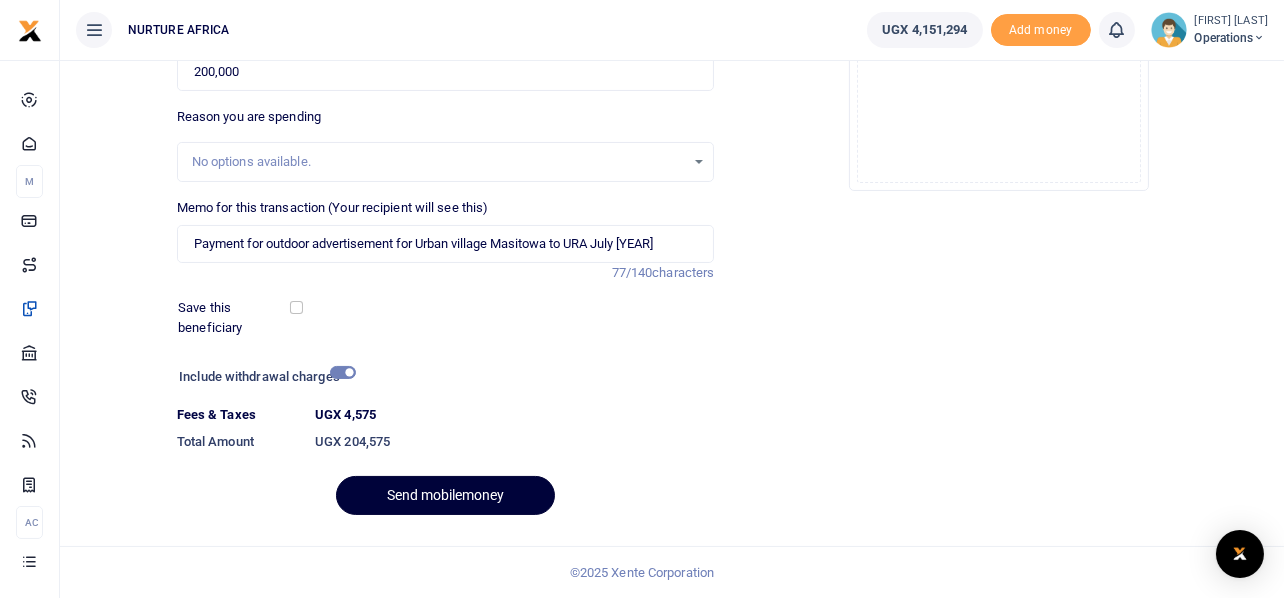 click on "Send mobilemoney" at bounding box center (445, 495) 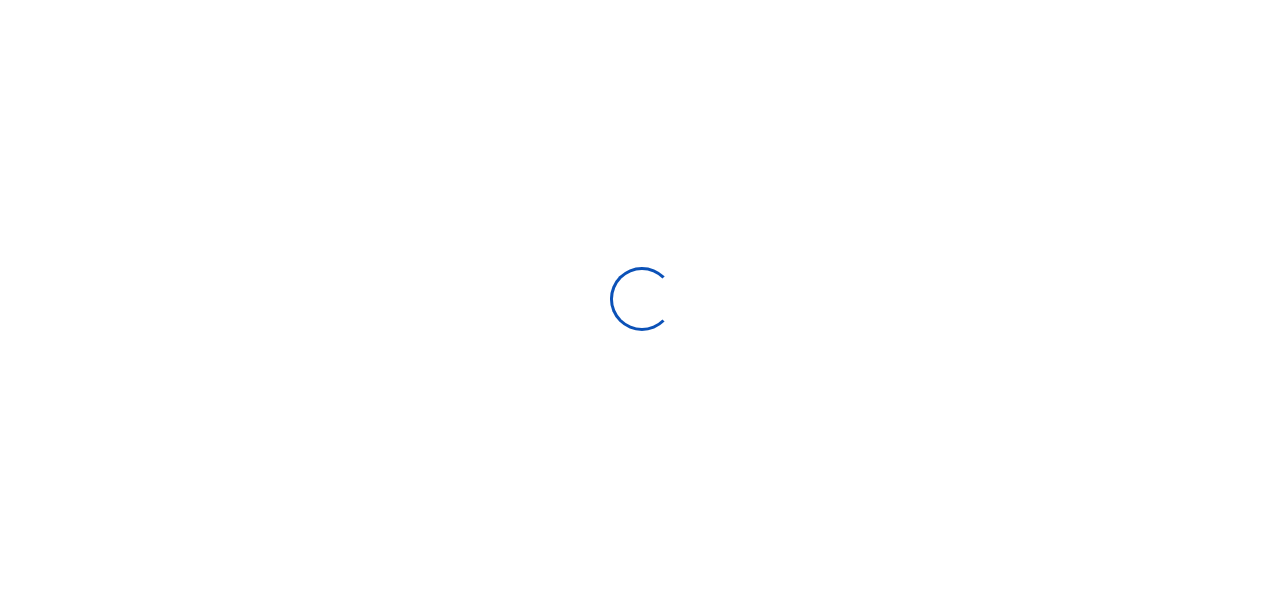 scroll, scrollTop: 287, scrollLeft: 0, axis: vertical 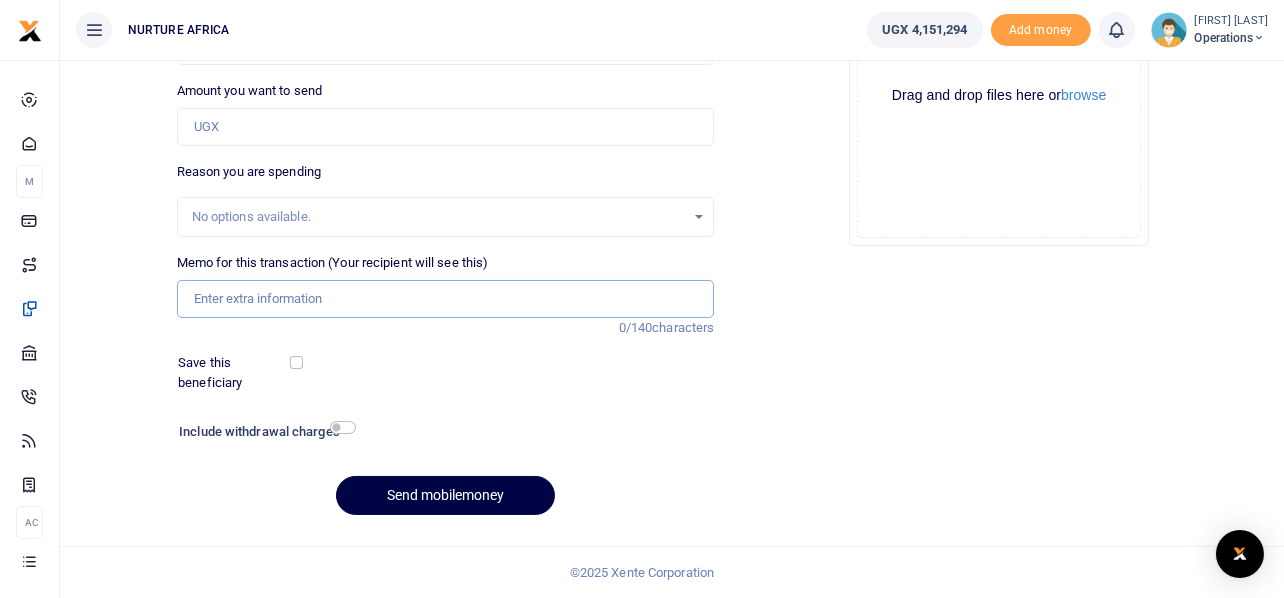 click on "Memo for this transaction (Your recipient will see this)" at bounding box center (446, 299) 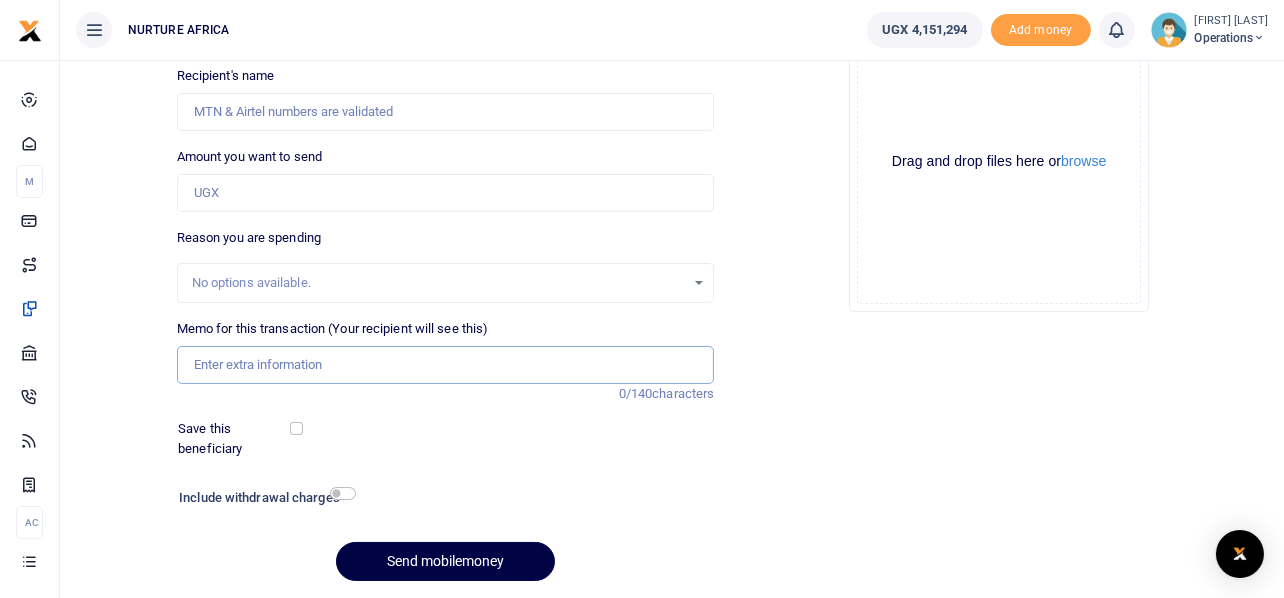scroll, scrollTop: 87, scrollLeft: 0, axis: vertical 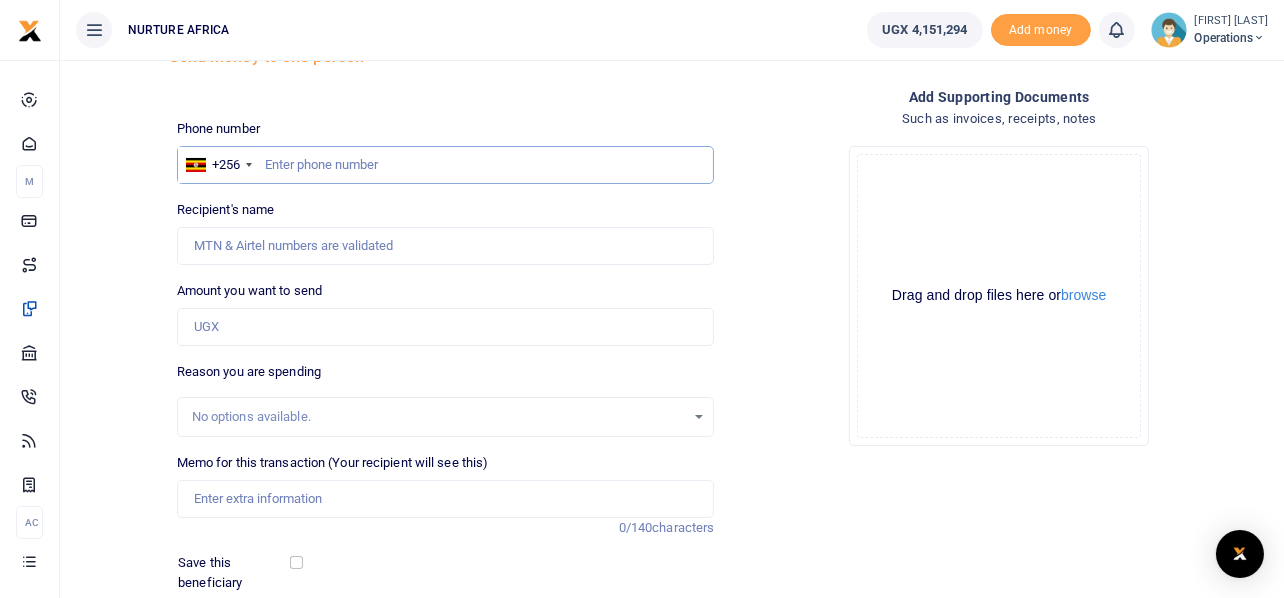 click at bounding box center (446, 165) 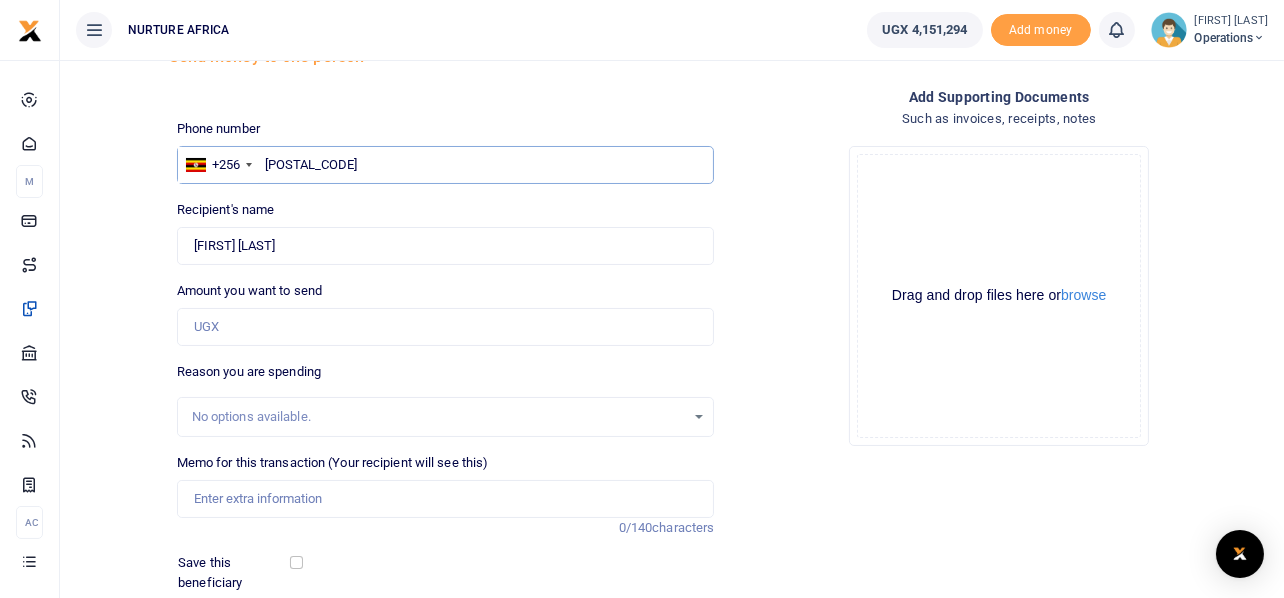 type on "[POSTAL_CODE]" 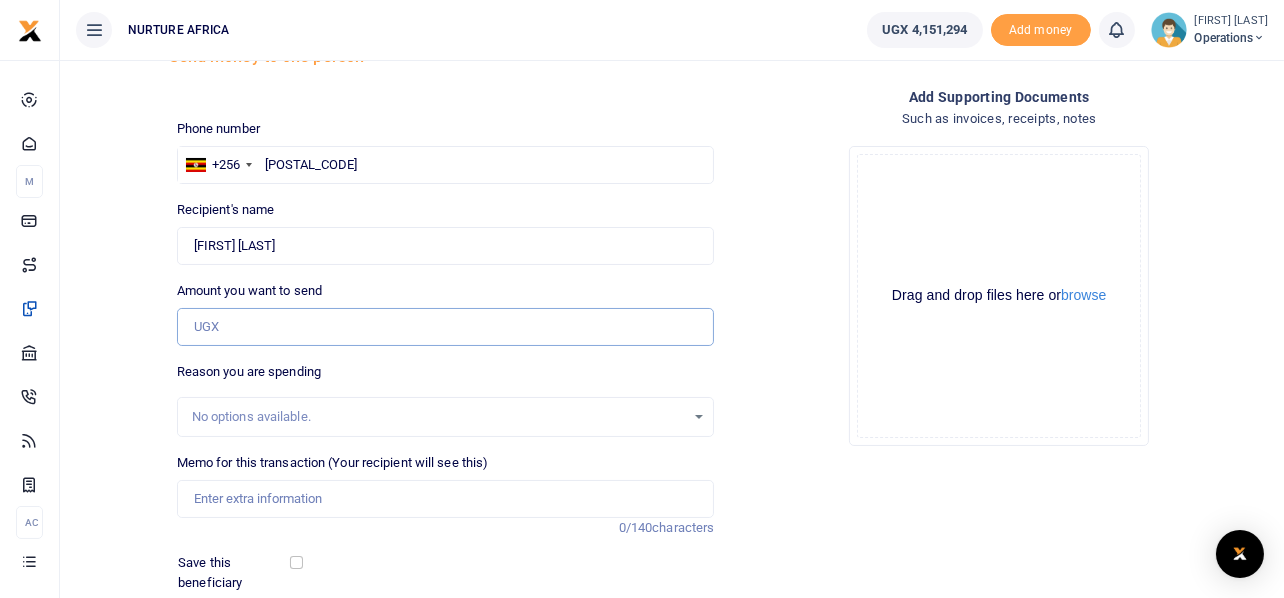 click on "Amount you want to send" at bounding box center [446, 327] 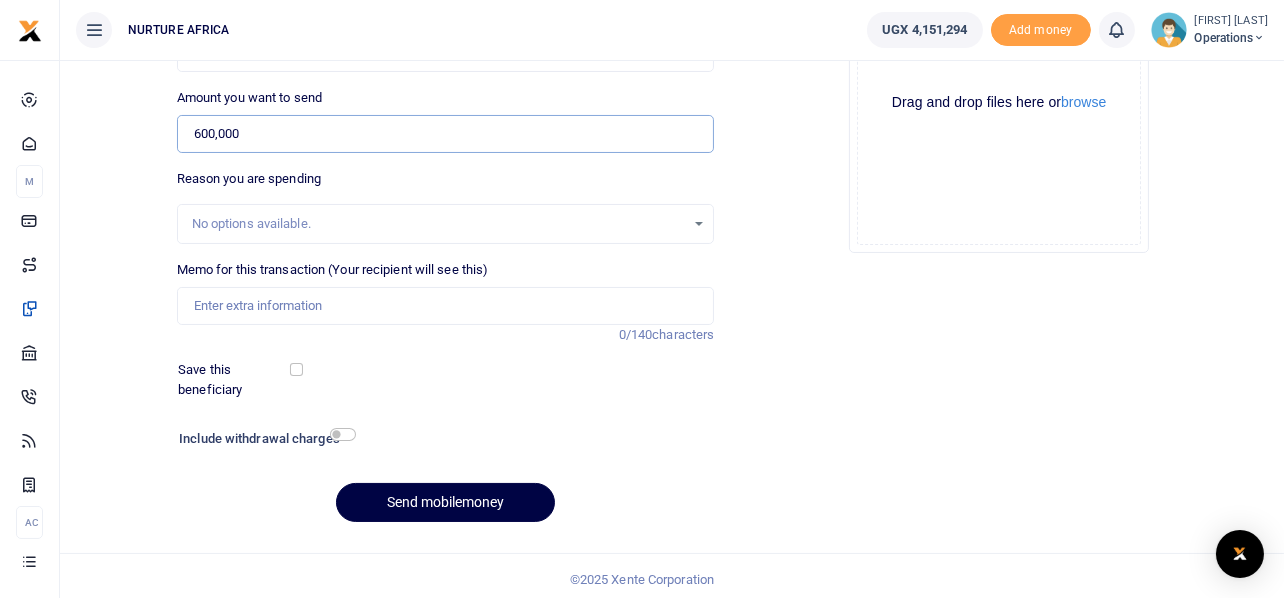 scroll, scrollTop: 287, scrollLeft: 0, axis: vertical 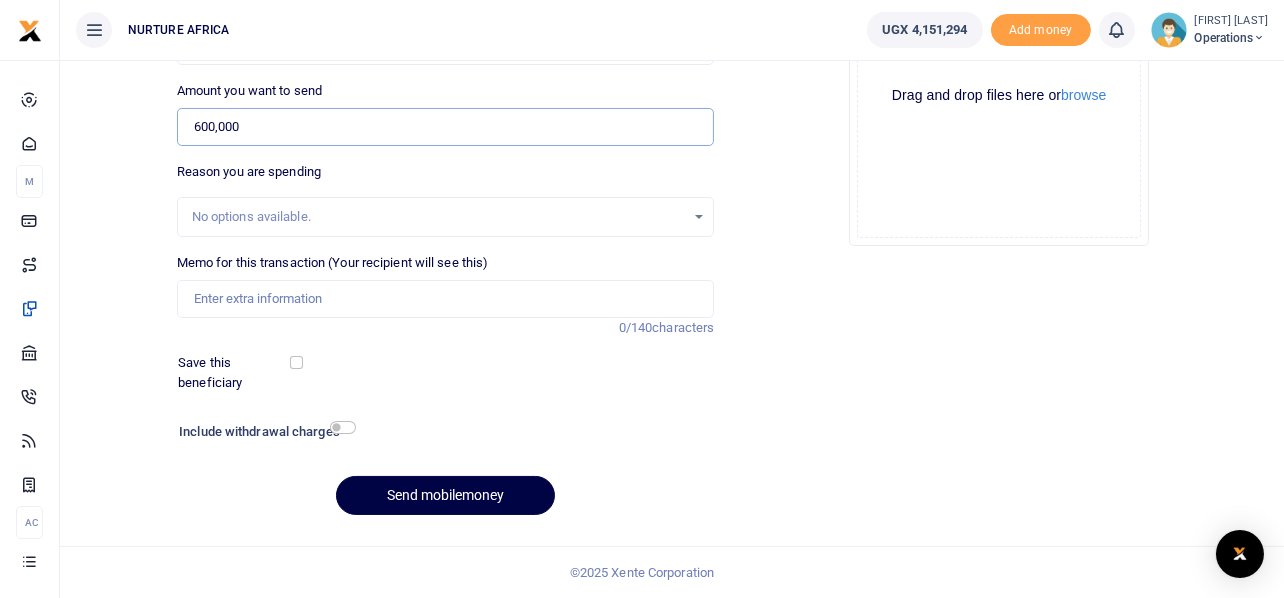 type on "600,000" 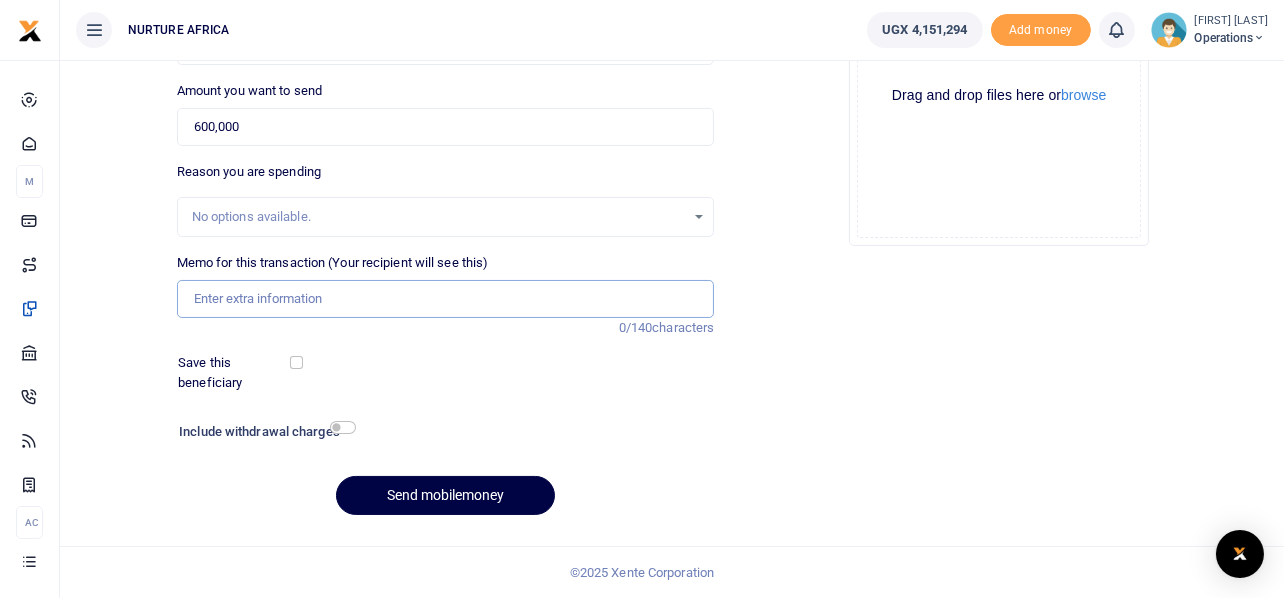 click on "Memo for this transaction (Your recipient will see this)" at bounding box center [446, 299] 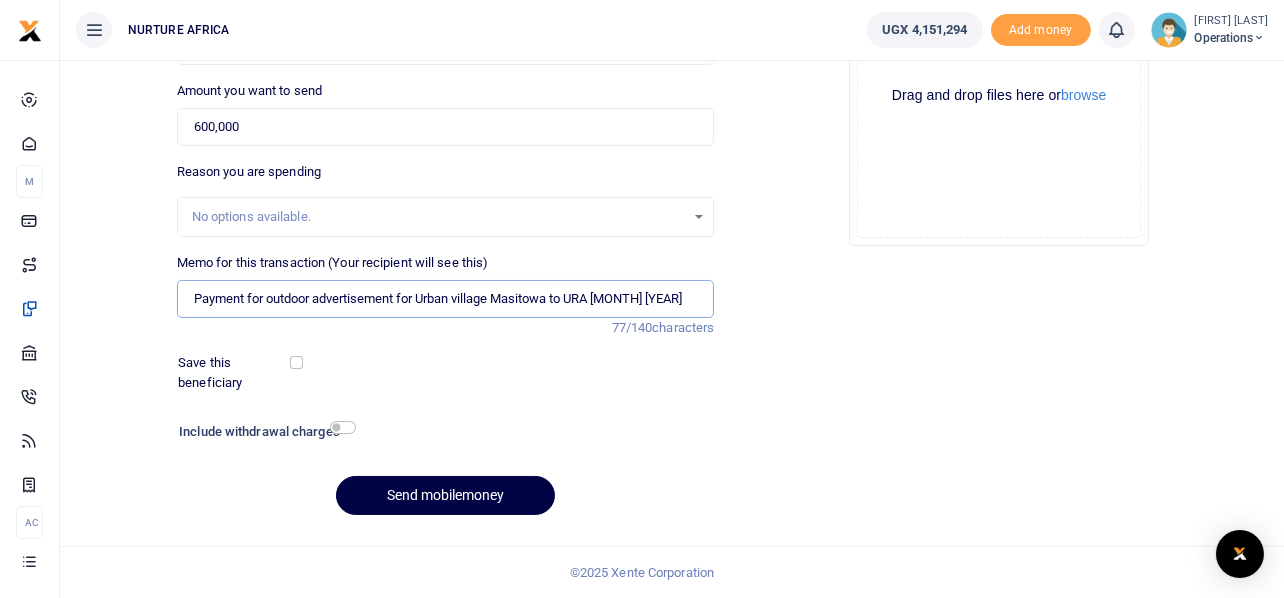 click on "Payment for outdoor advertisement for Urban village Masitowa to URA July 2025" at bounding box center [446, 299] 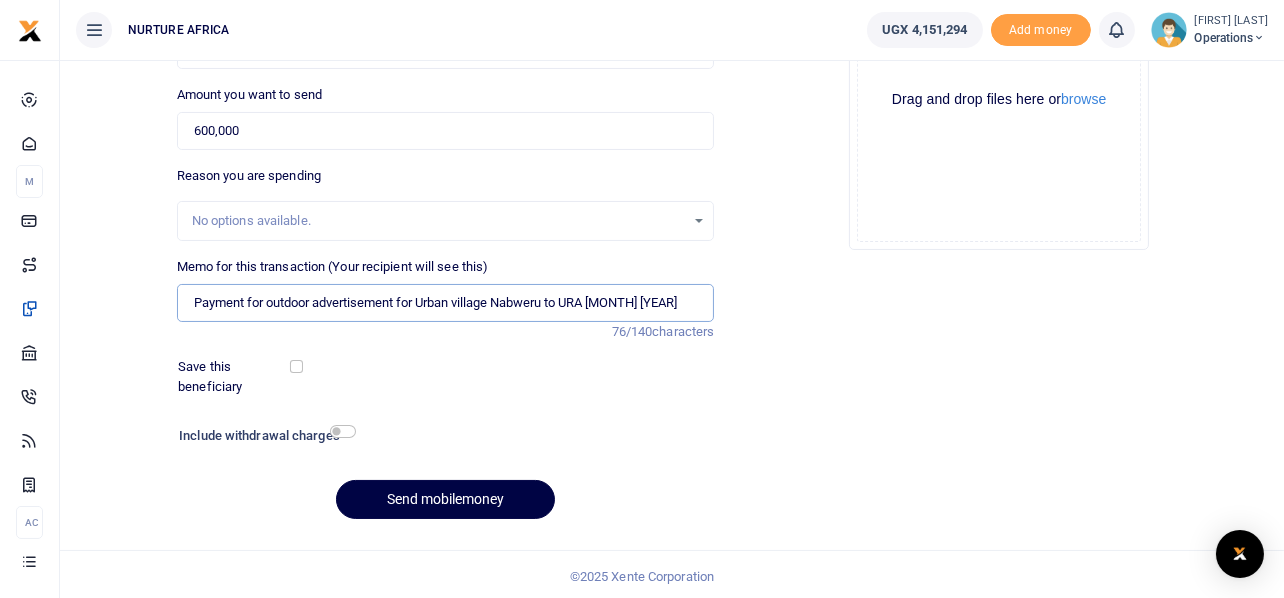 scroll, scrollTop: 285, scrollLeft: 0, axis: vertical 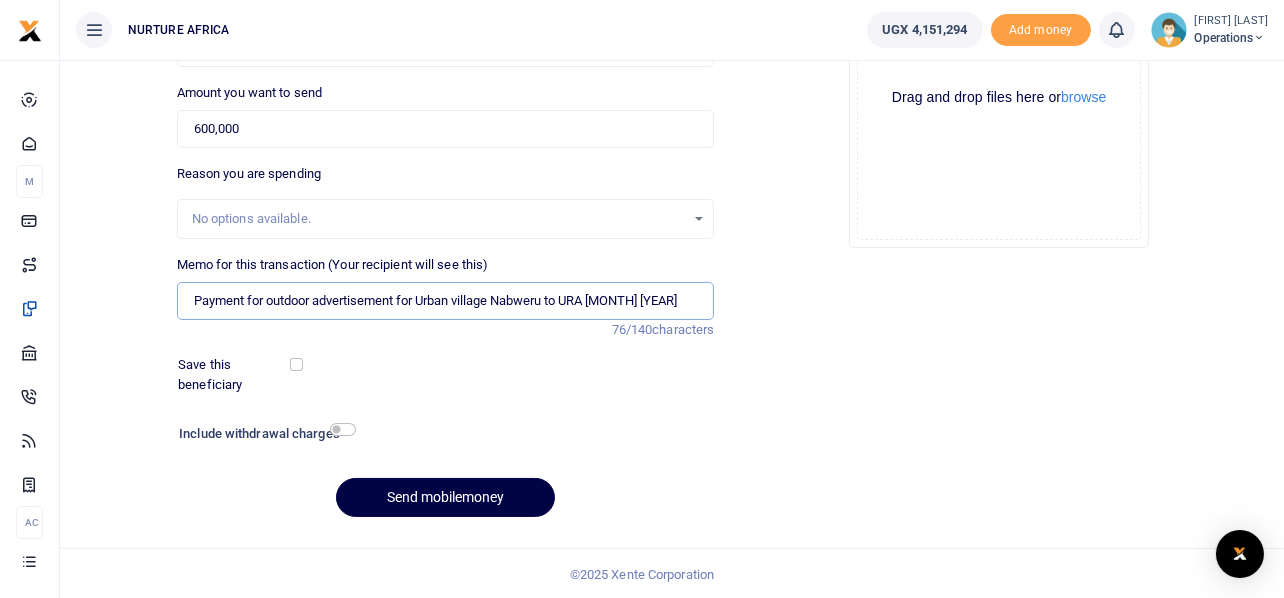 type on "Payment for outdoor advertisement for Urban village Nabweru to URA July 2025" 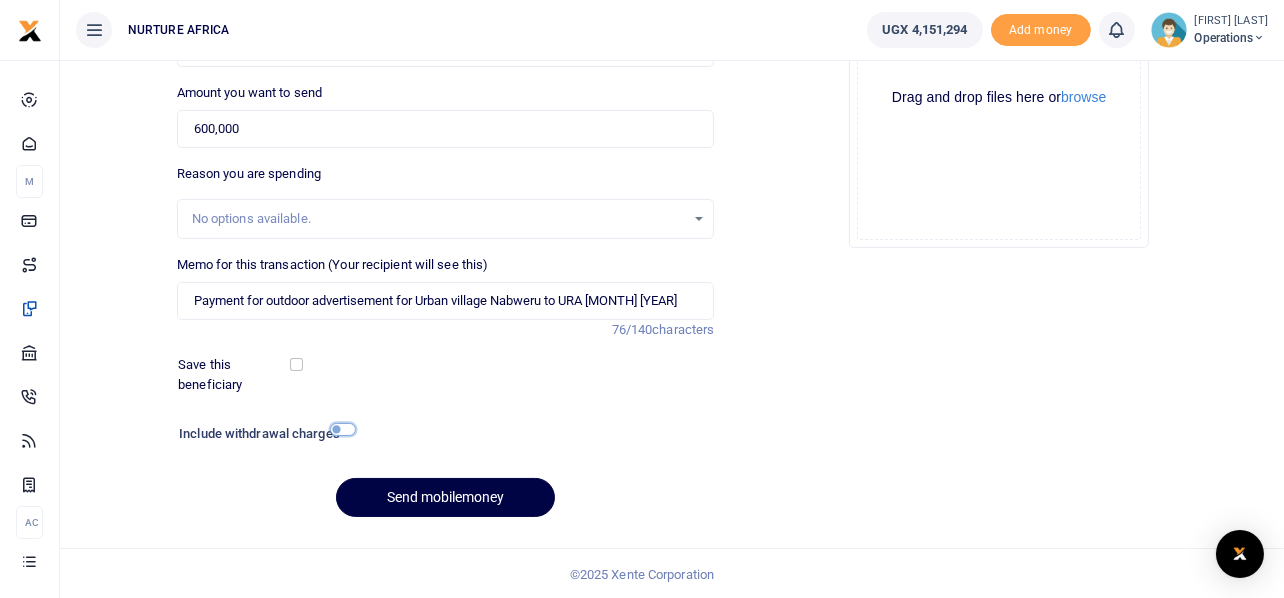 click at bounding box center [343, 429] 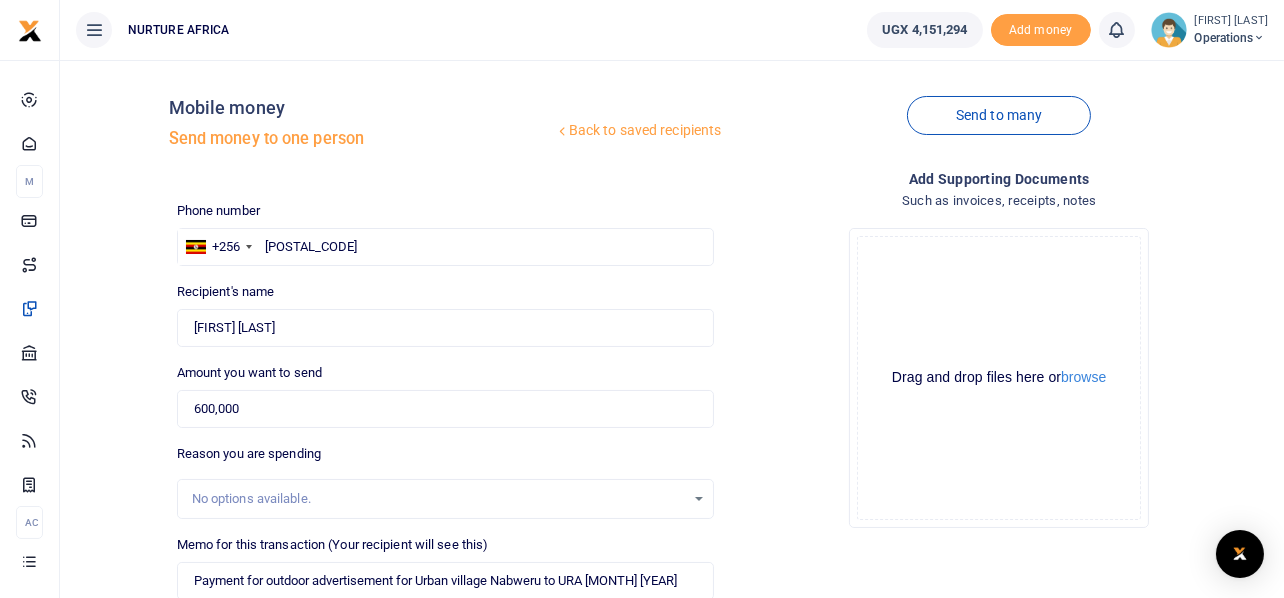 scroll, scrollTop: 342, scrollLeft: 0, axis: vertical 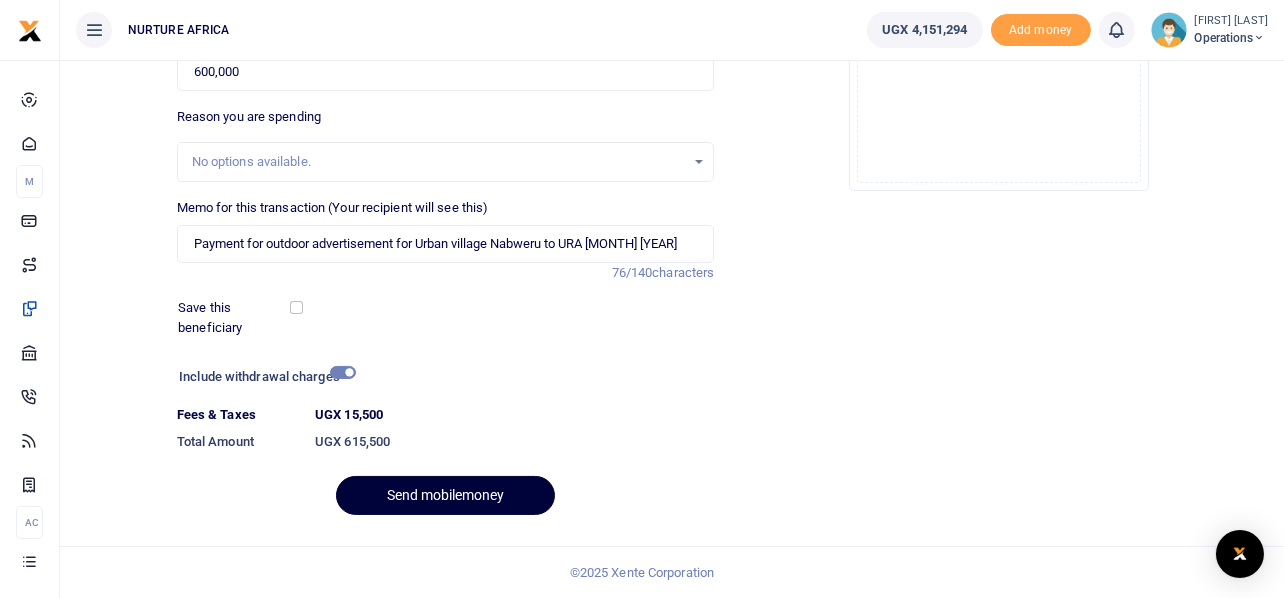 click on "Send mobilemoney" at bounding box center (445, 495) 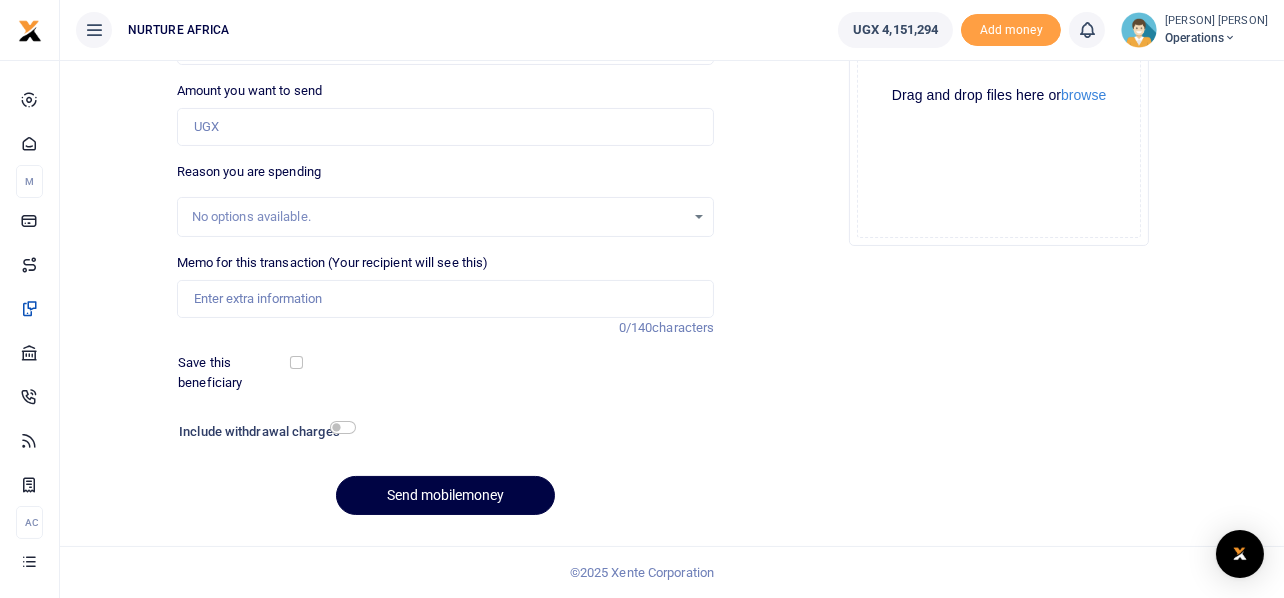 scroll, scrollTop: 0, scrollLeft: 0, axis: both 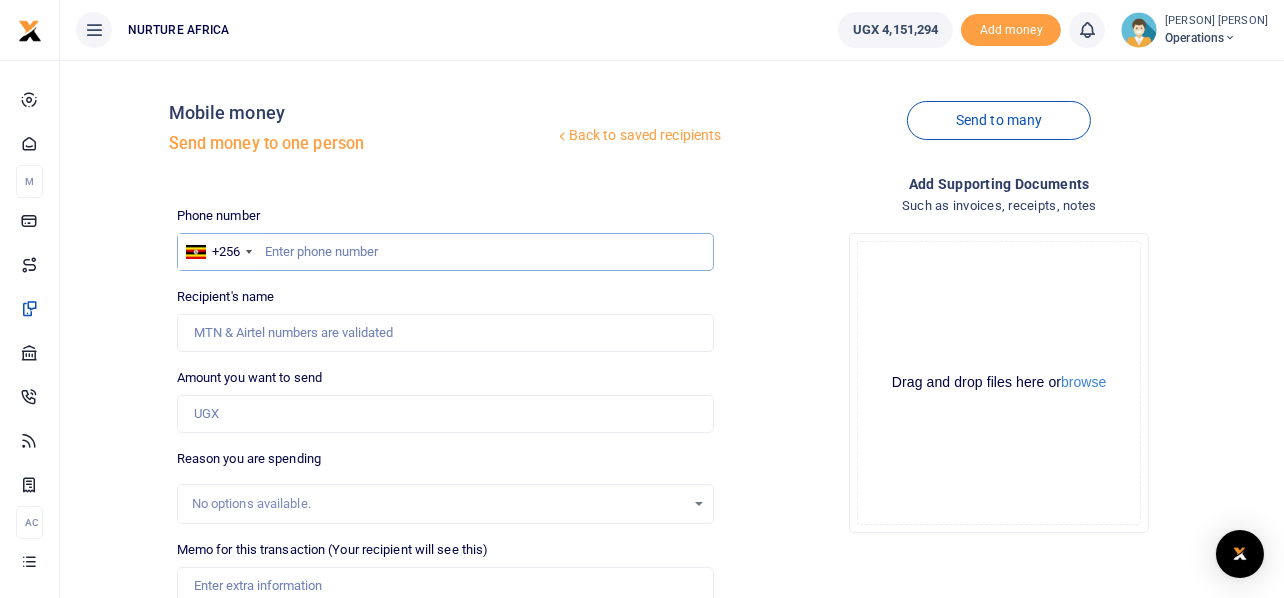 click at bounding box center (446, 252) 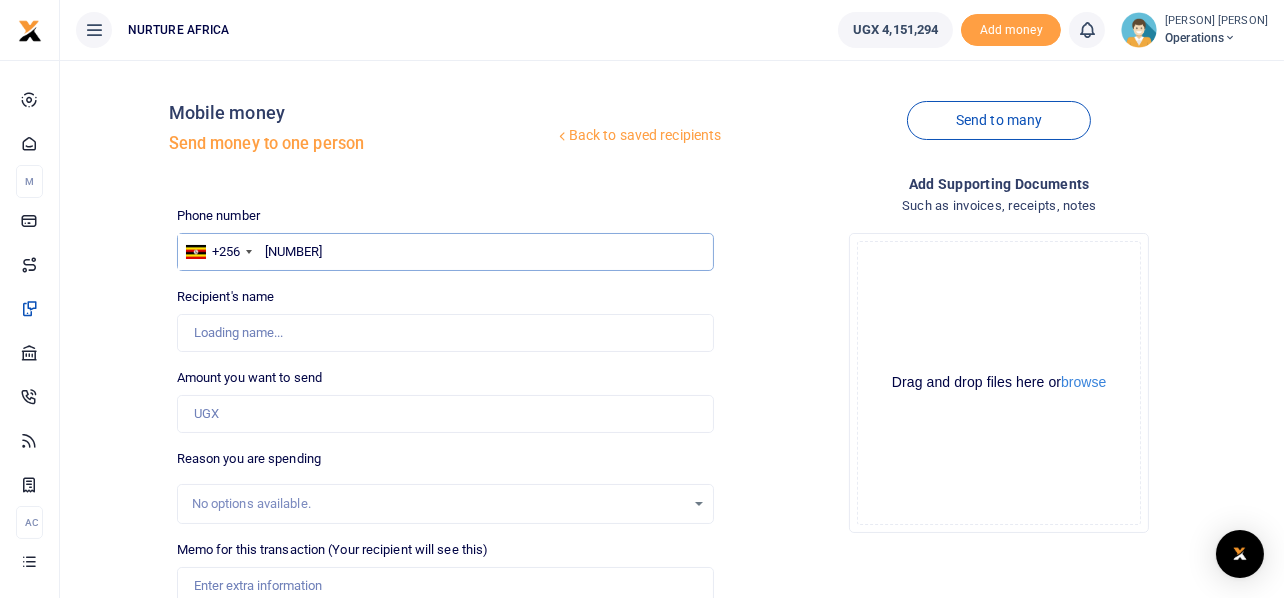 type on "[NUMBER]" 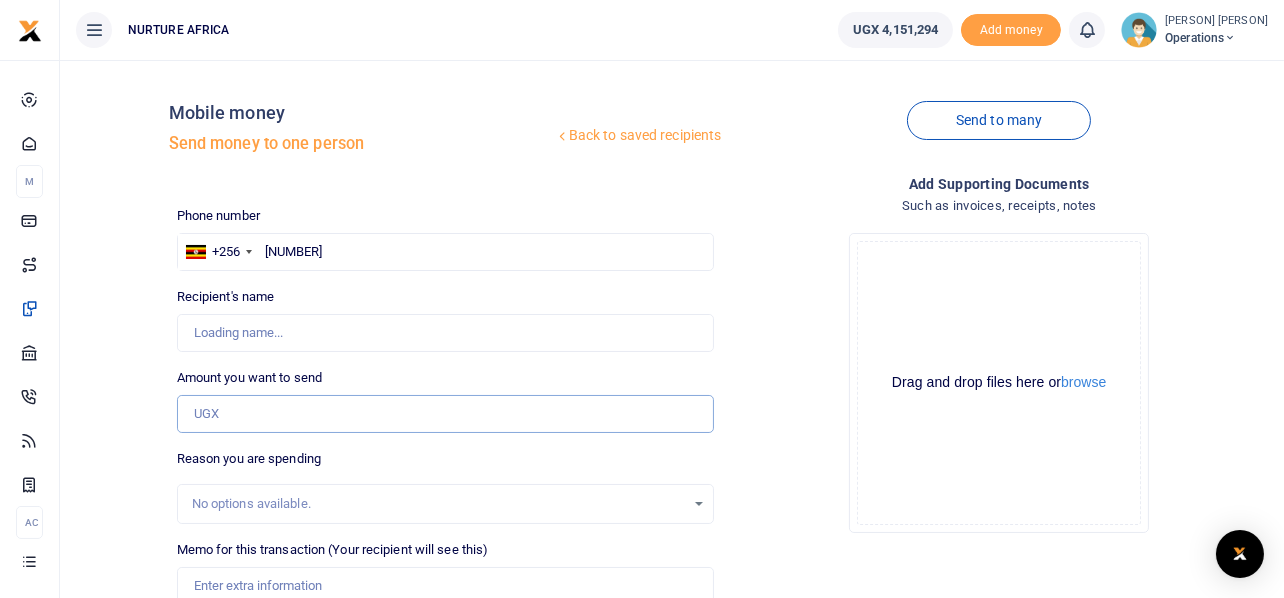 click on "Amount you want to send" at bounding box center [446, 414] 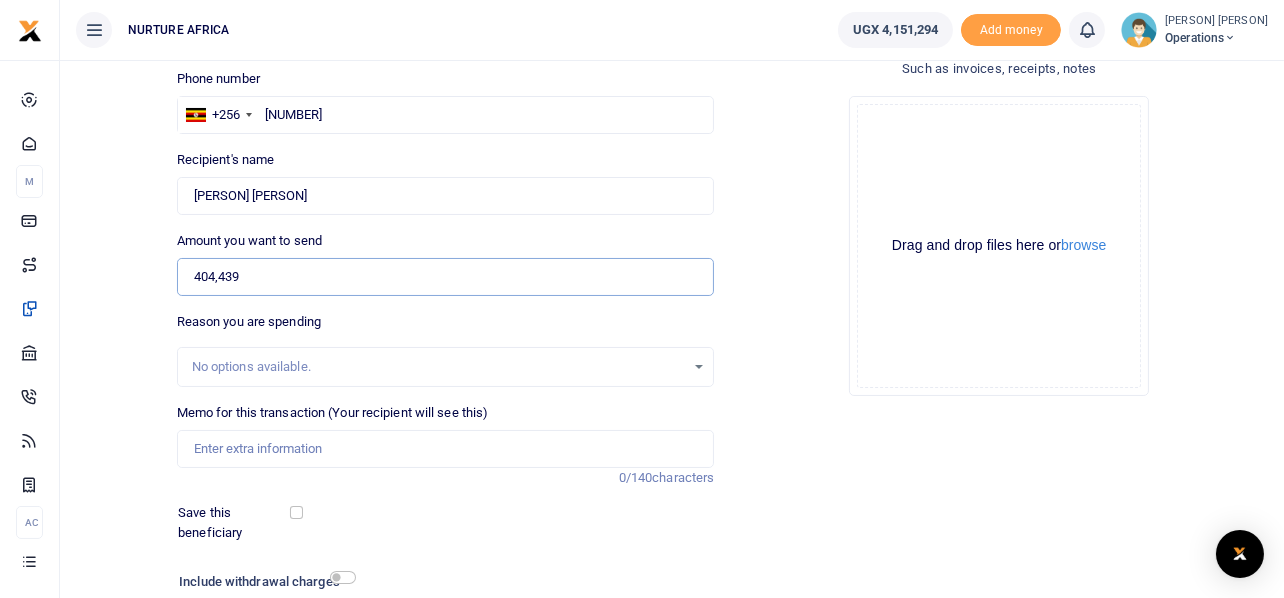 scroll, scrollTop: 150, scrollLeft: 0, axis: vertical 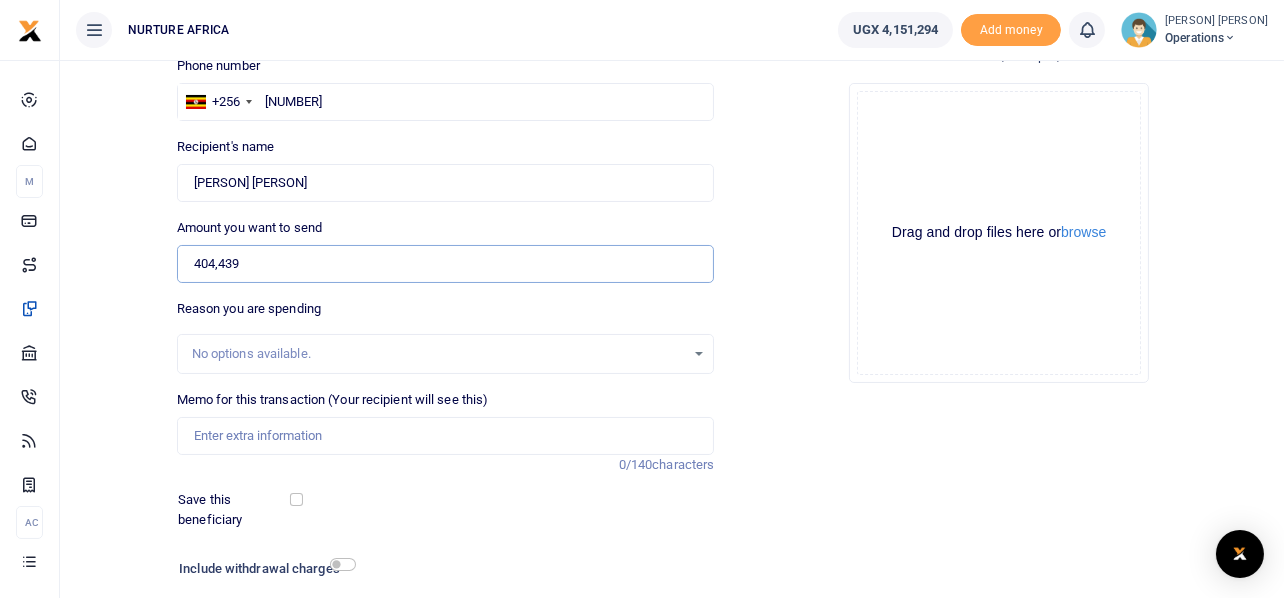 type on "404,439" 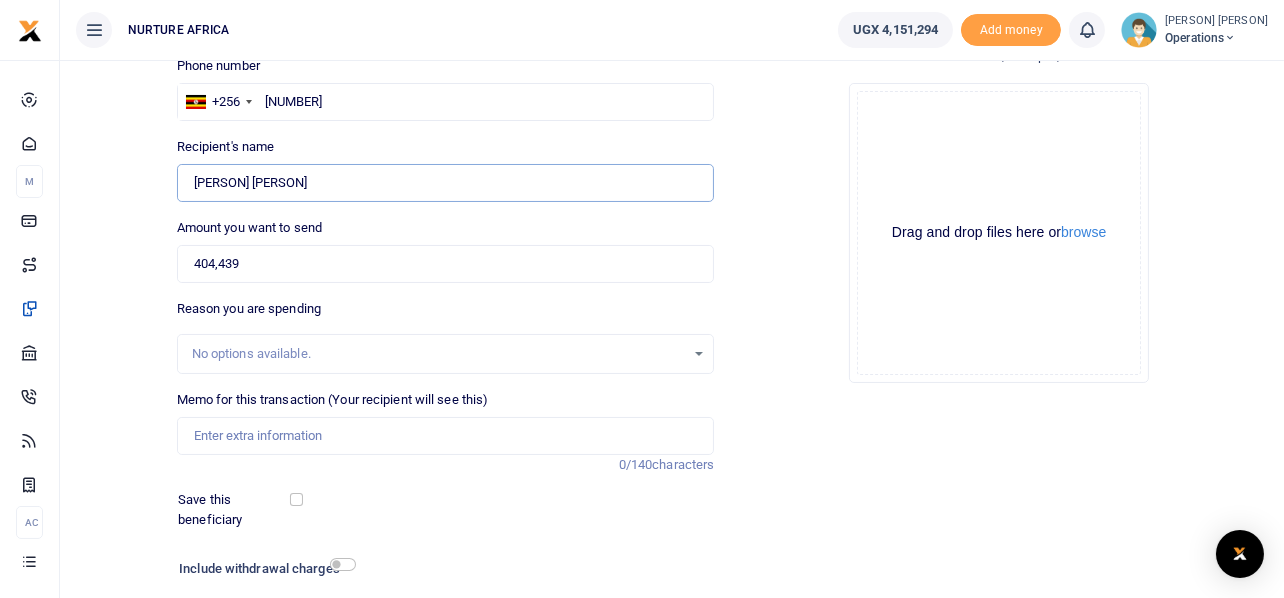 click on "Found" at bounding box center (446, 183) 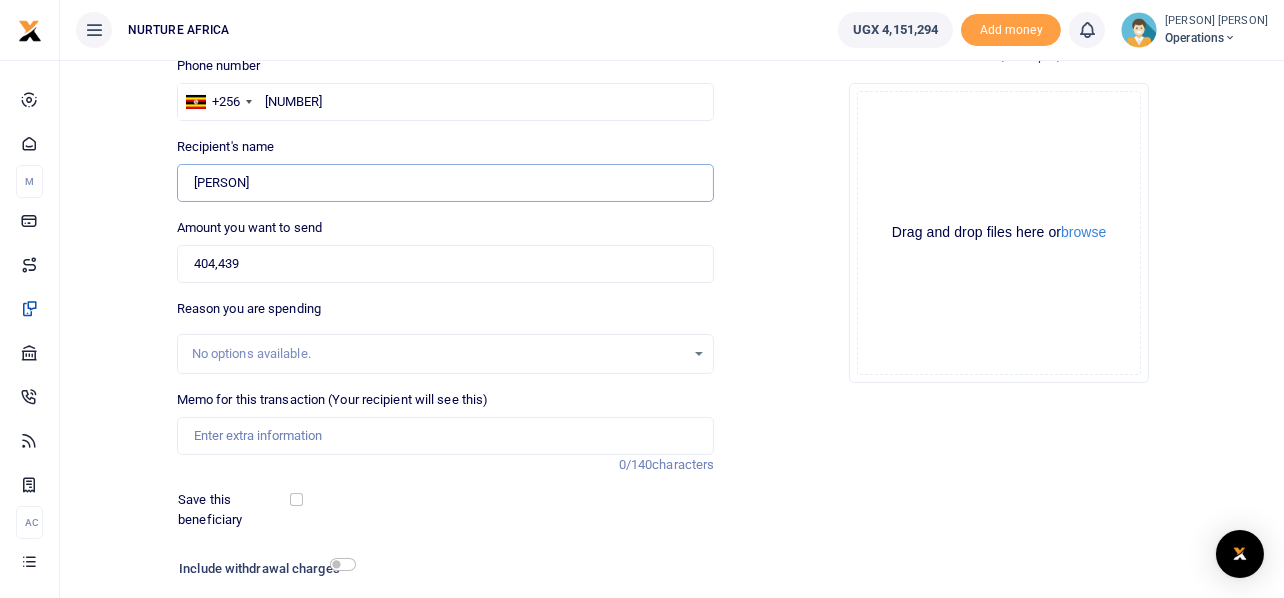 type on "[PERSON] [PERSON]" 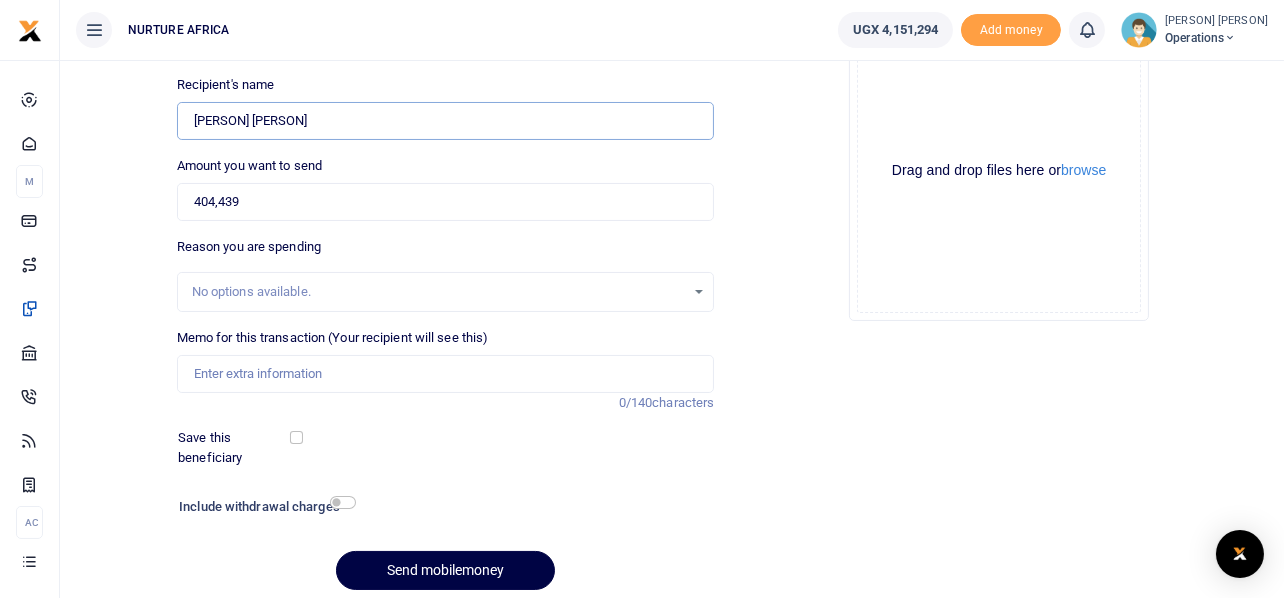 scroll, scrollTop: 219, scrollLeft: 0, axis: vertical 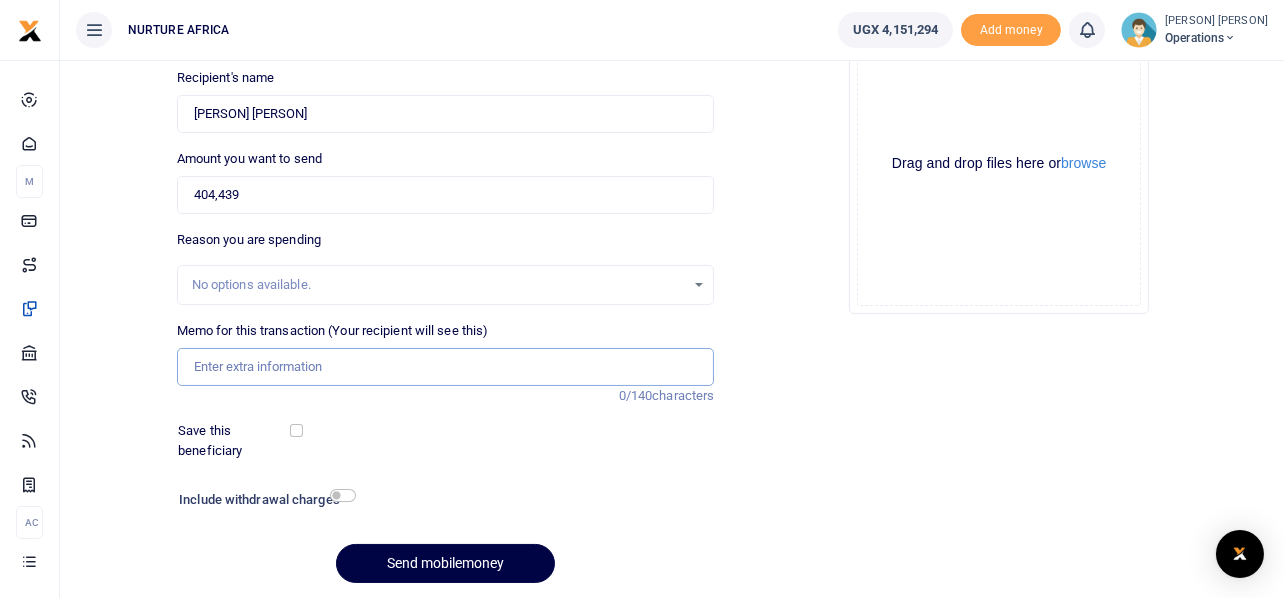 click on "Memo for this transaction (Your recipient will see this)" at bounding box center [446, 367] 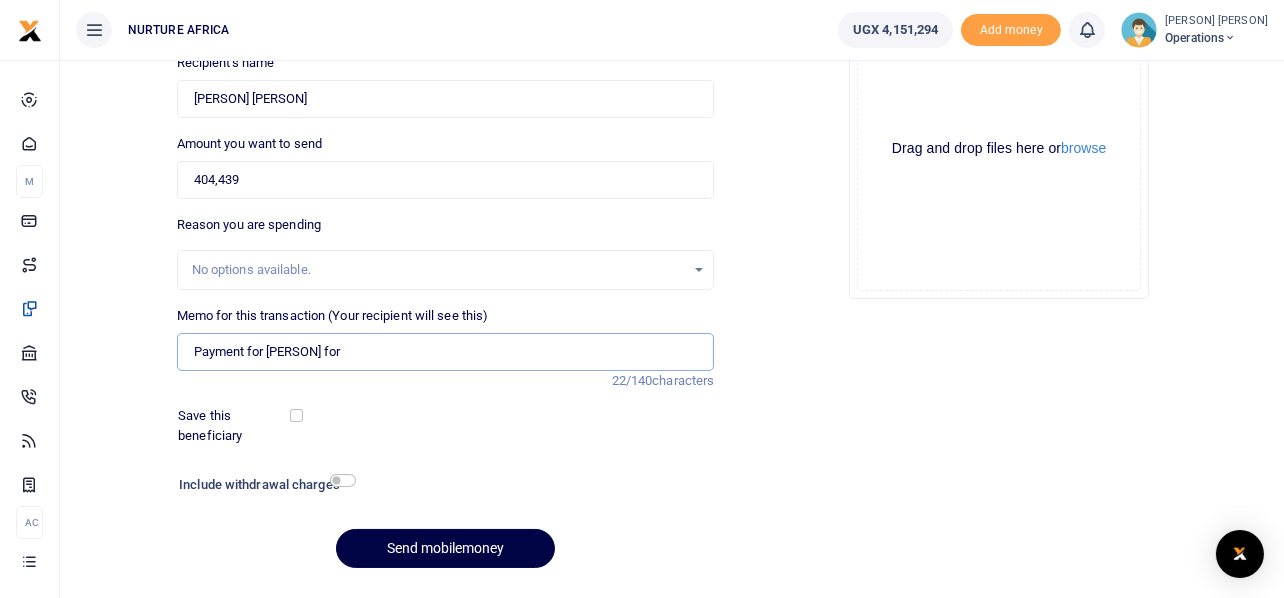 scroll, scrollTop: 287, scrollLeft: 0, axis: vertical 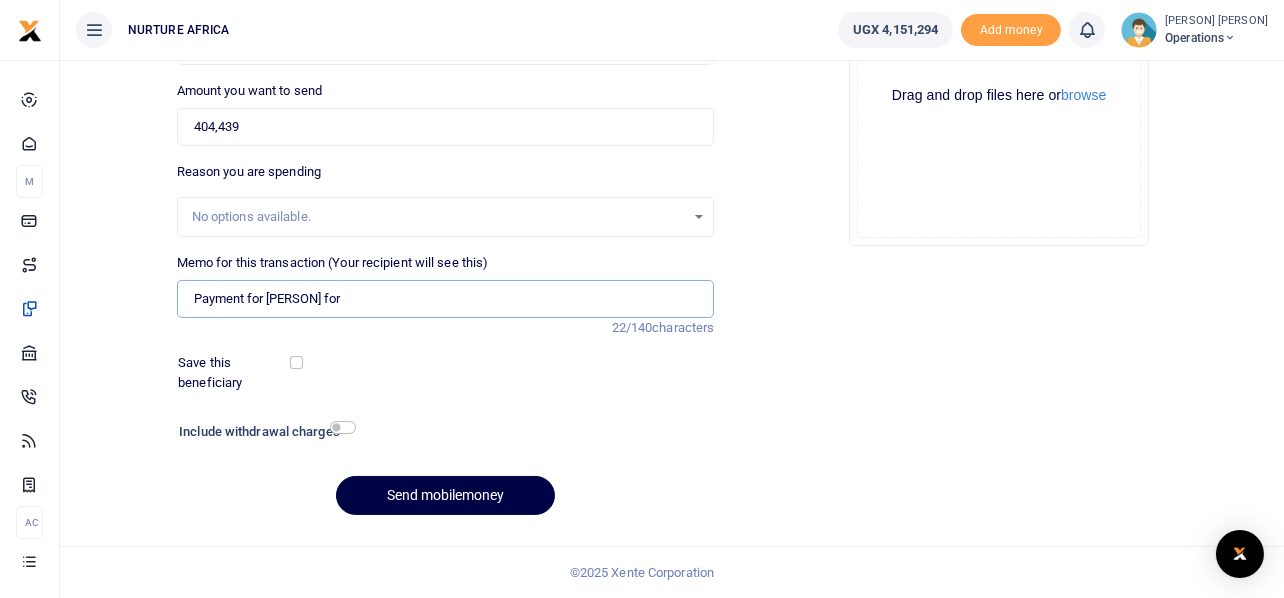 click on "Payment for [PERSON] for" at bounding box center (446, 299) 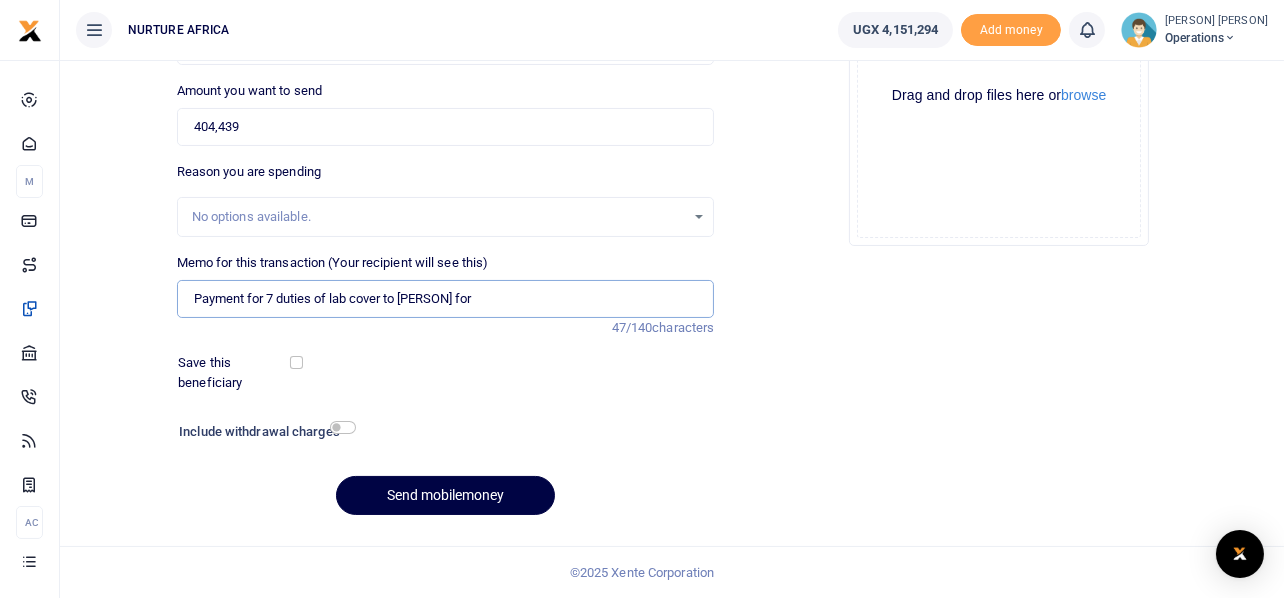 click on "Payment for 7 duties of lab cover to [PERSON] for" at bounding box center [446, 299] 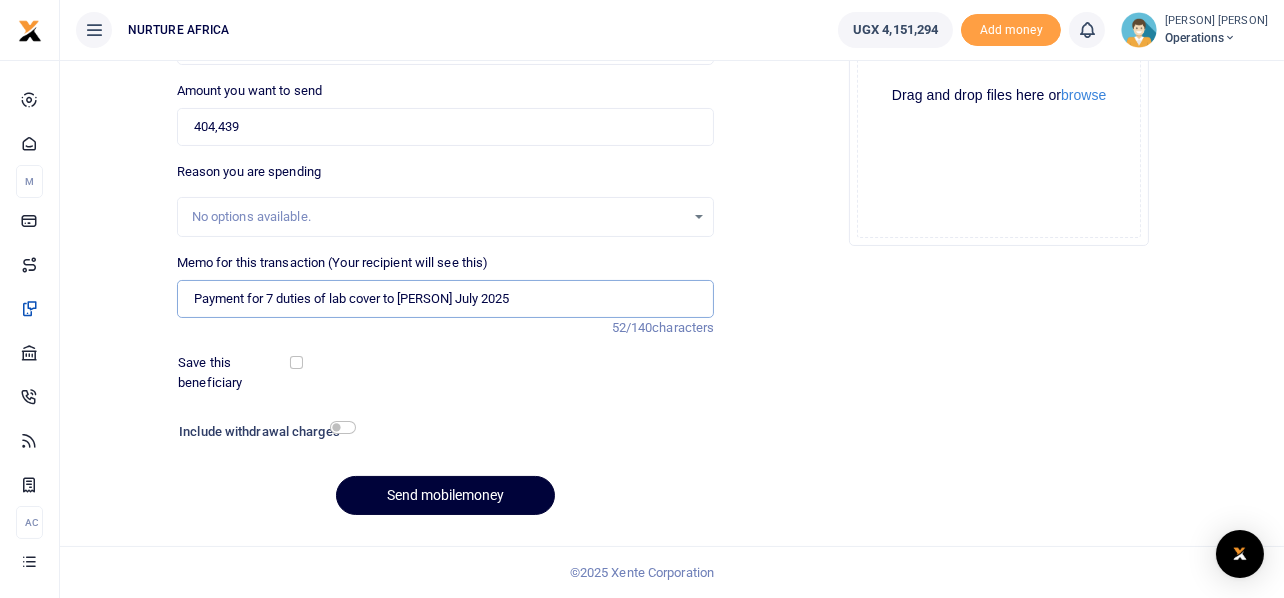 type on "Payment for 7 duties of lab cover to [PERSON] July 2025" 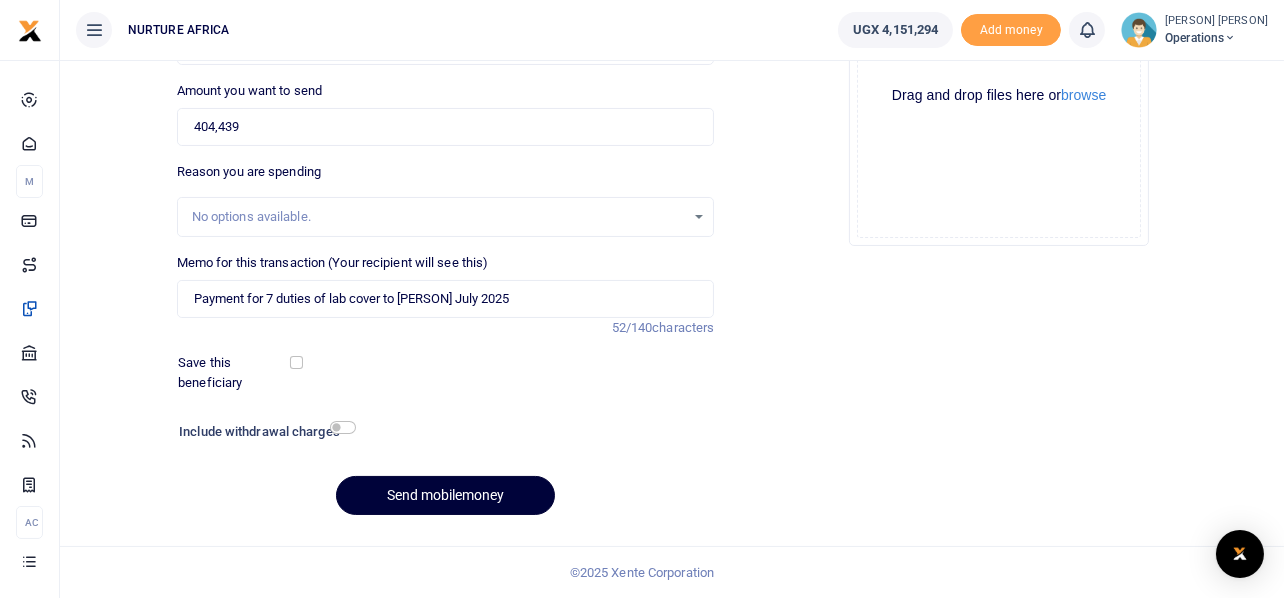click on "Send mobilemoney" at bounding box center [445, 495] 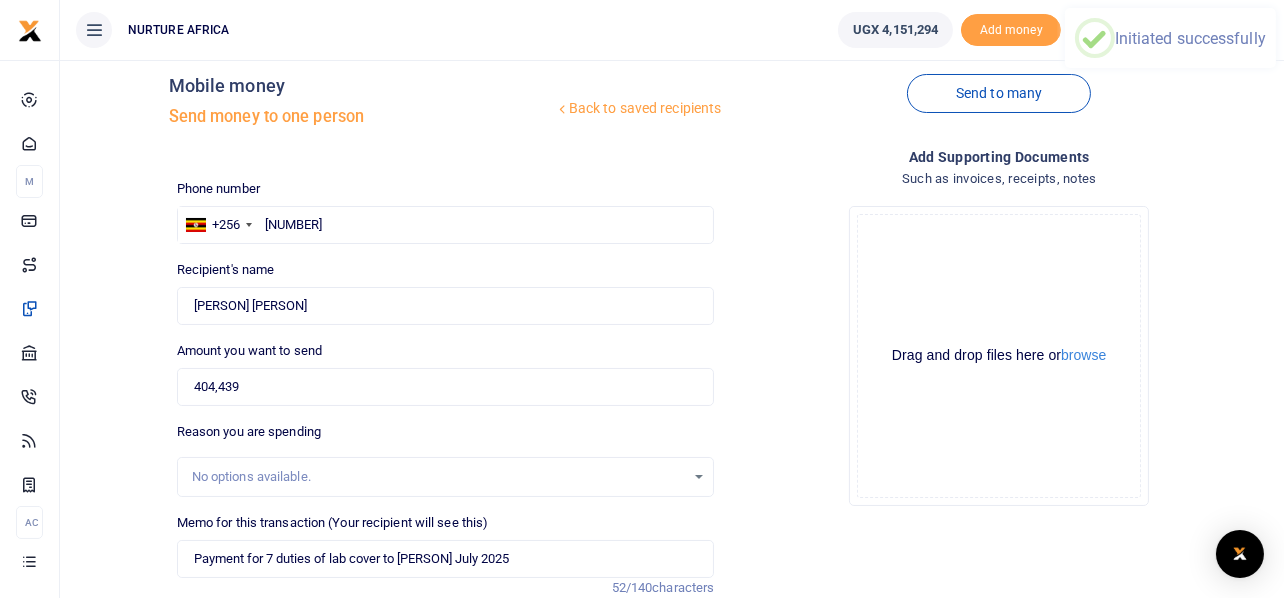 scroll, scrollTop: 0, scrollLeft: 0, axis: both 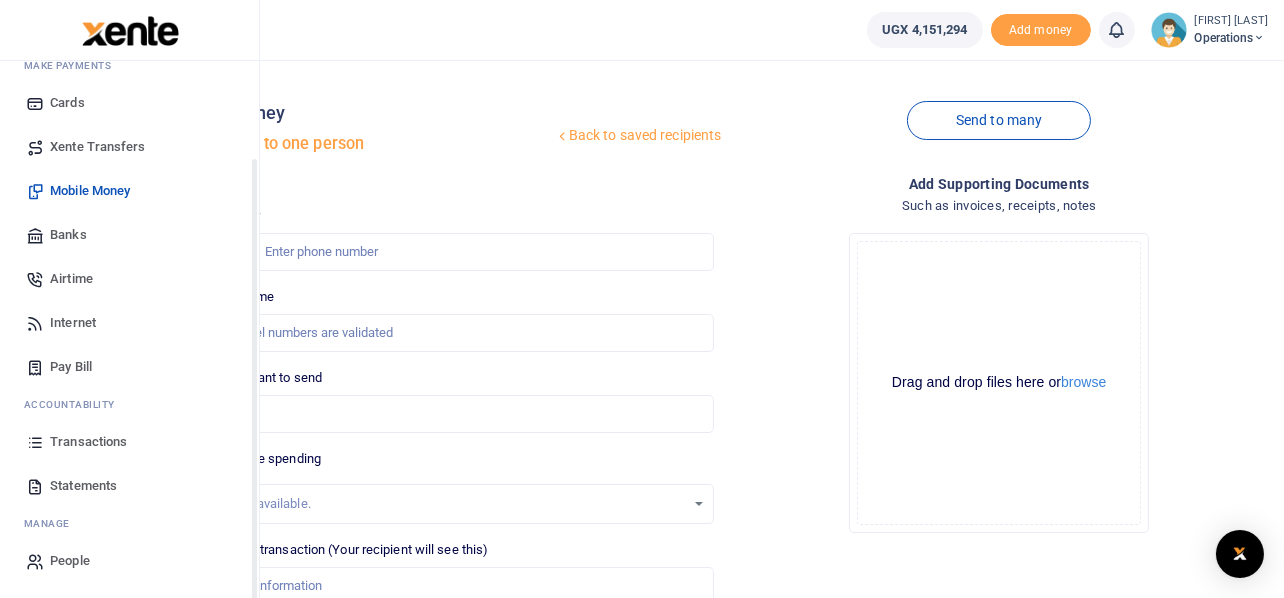 click on "Transactions" at bounding box center (88, 442) 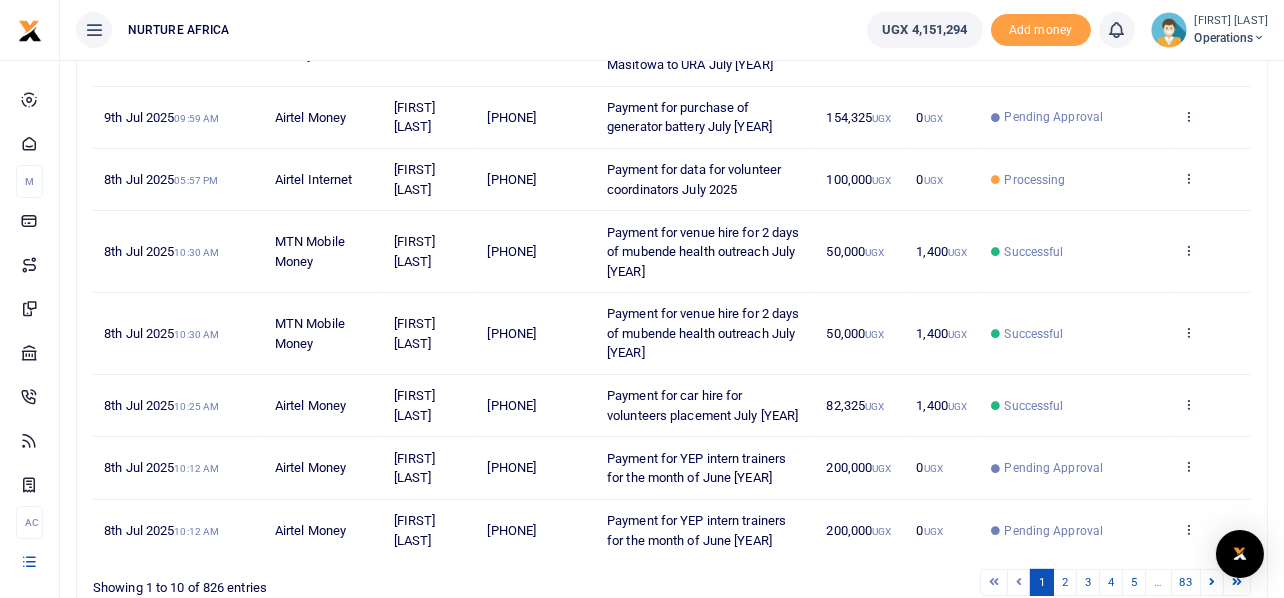 scroll, scrollTop: 613, scrollLeft: 0, axis: vertical 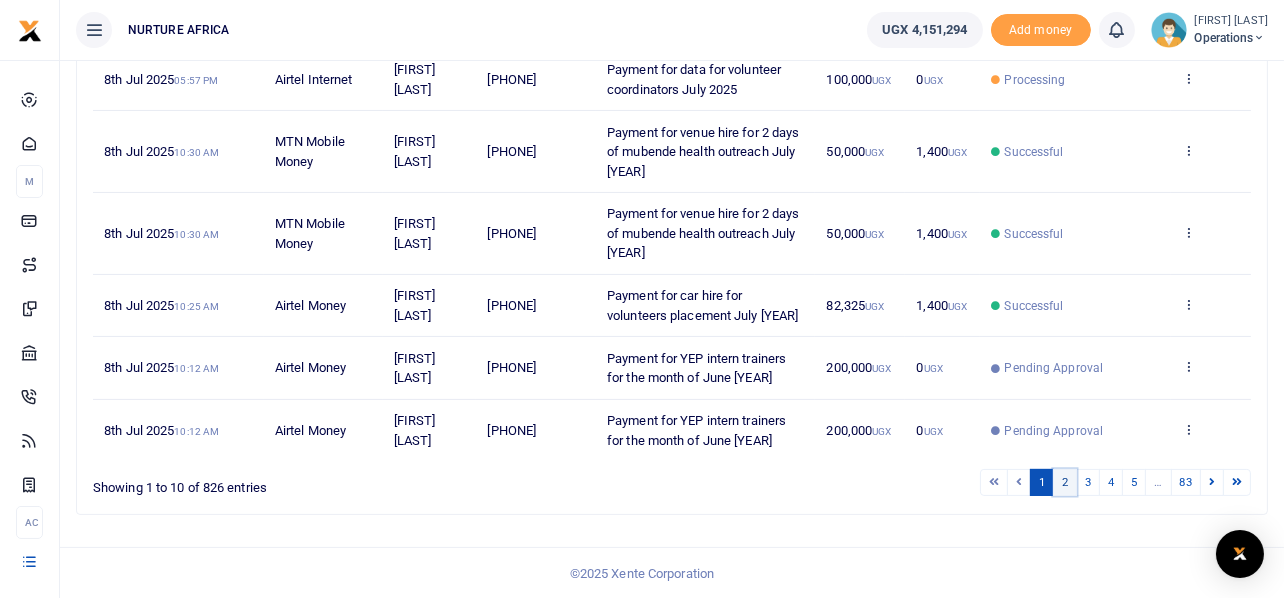 click on "2" at bounding box center [994, 482] 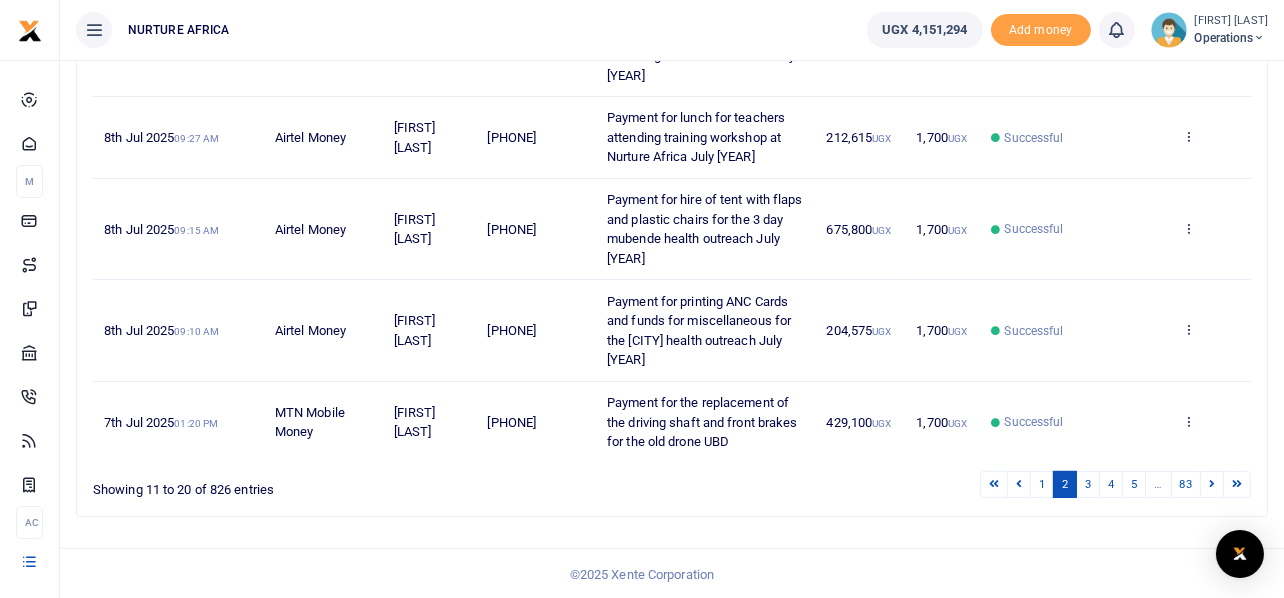 scroll, scrollTop: 749, scrollLeft: 0, axis: vertical 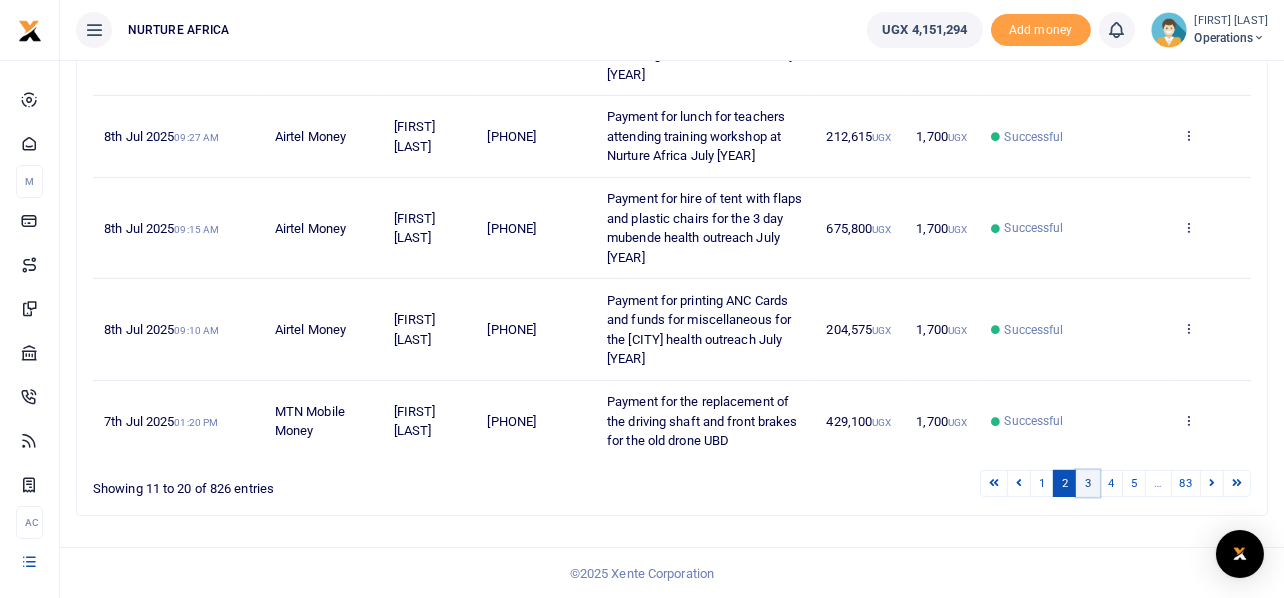 click on "3" at bounding box center (994, 483) 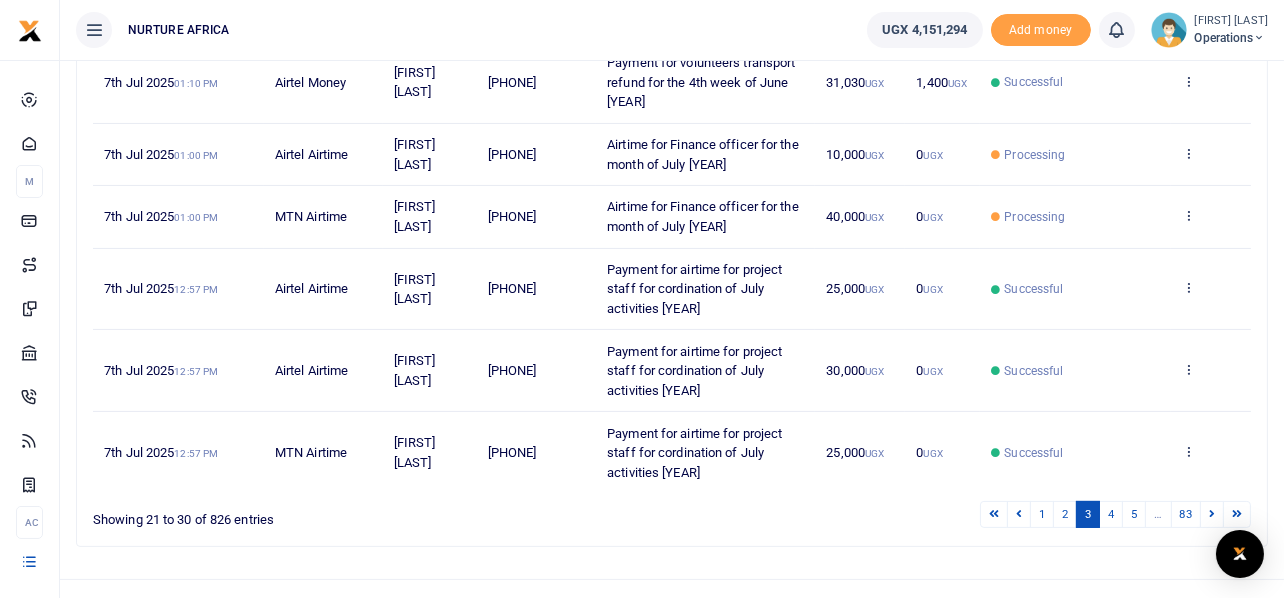scroll, scrollTop: 691, scrollLeft: 0, axis: vertical 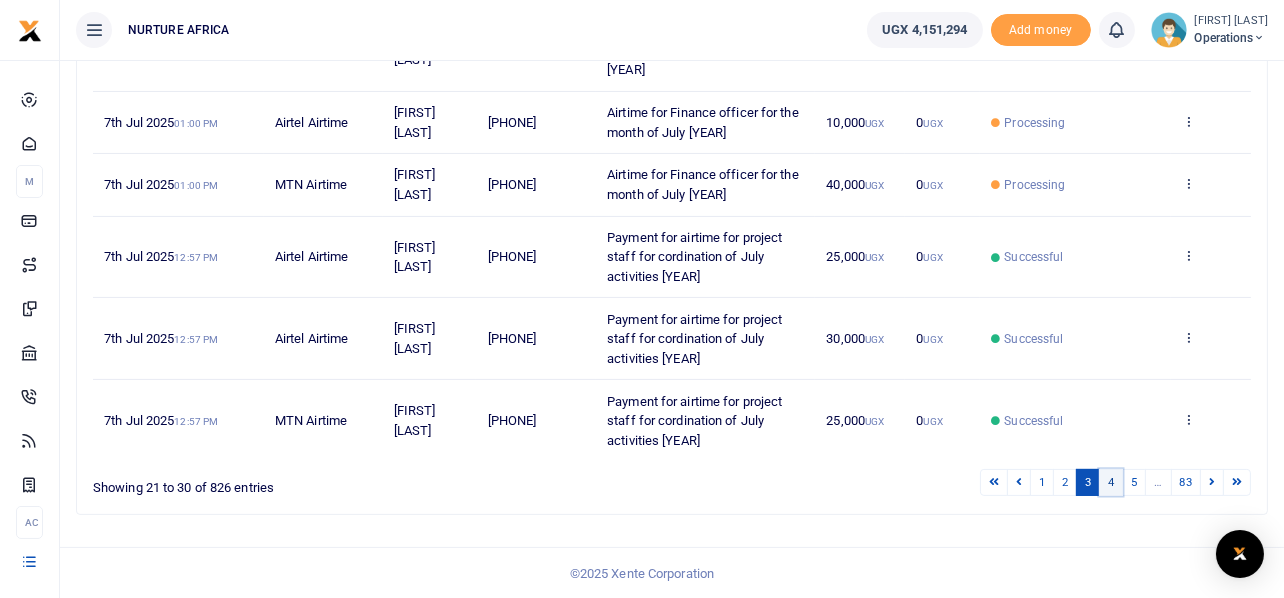 click on "4" at bounding box center [994, 482] 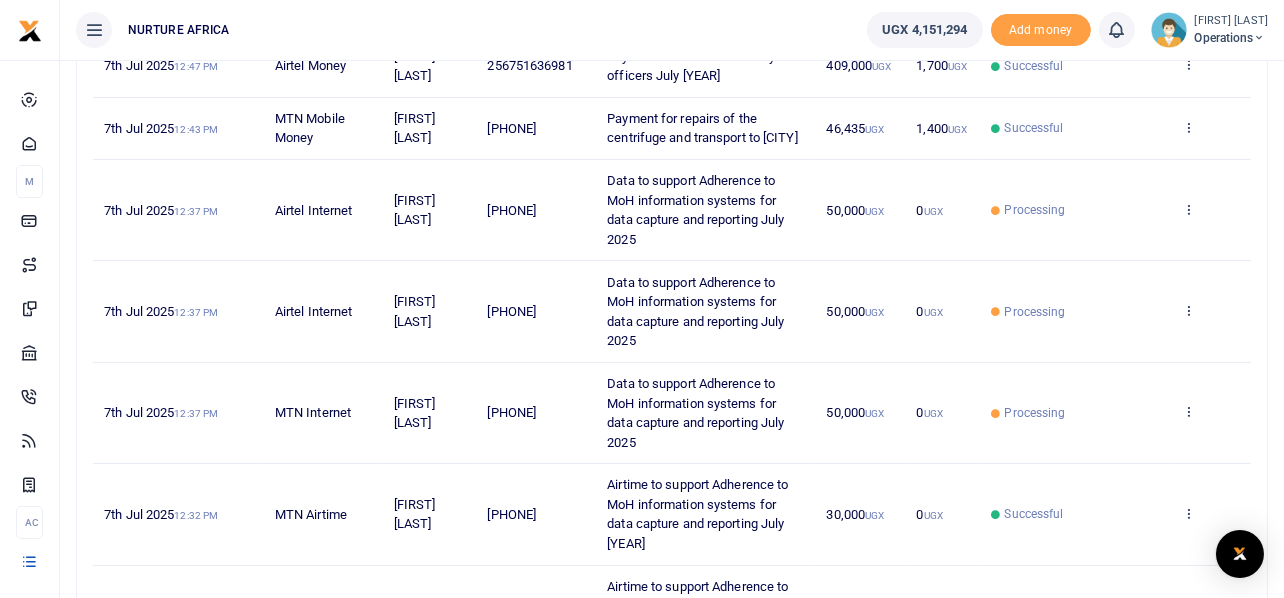 scroll, scrollTop: 846, scrollLeft: 0, axis: vertical 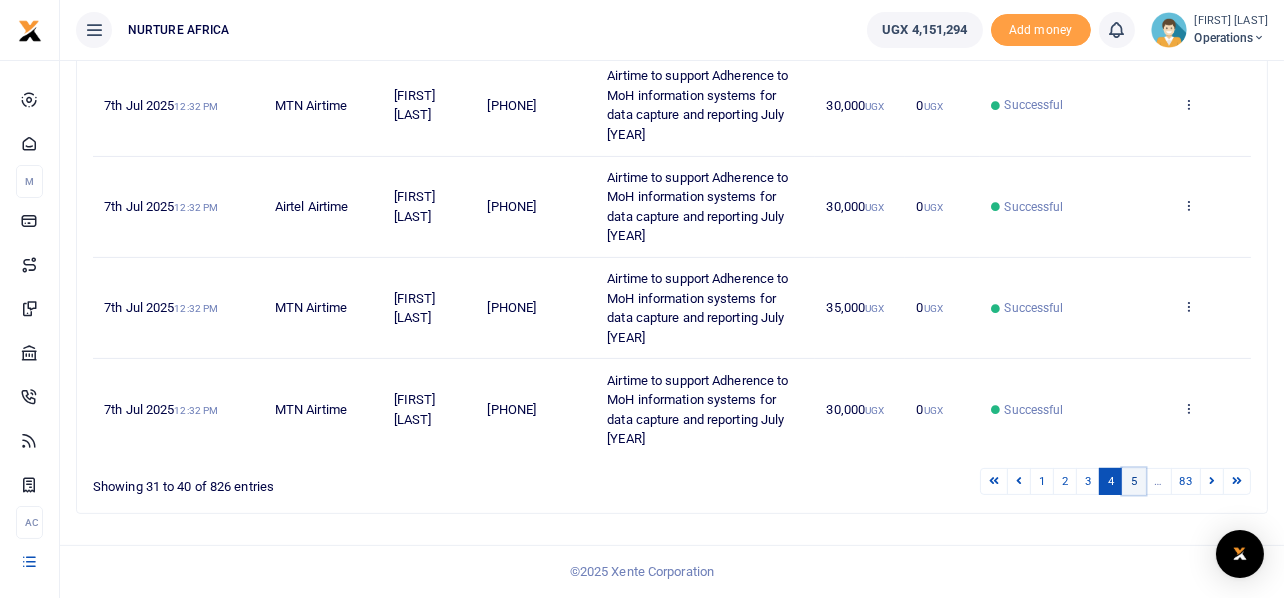 click on "5" at bounding box center [994, 481] 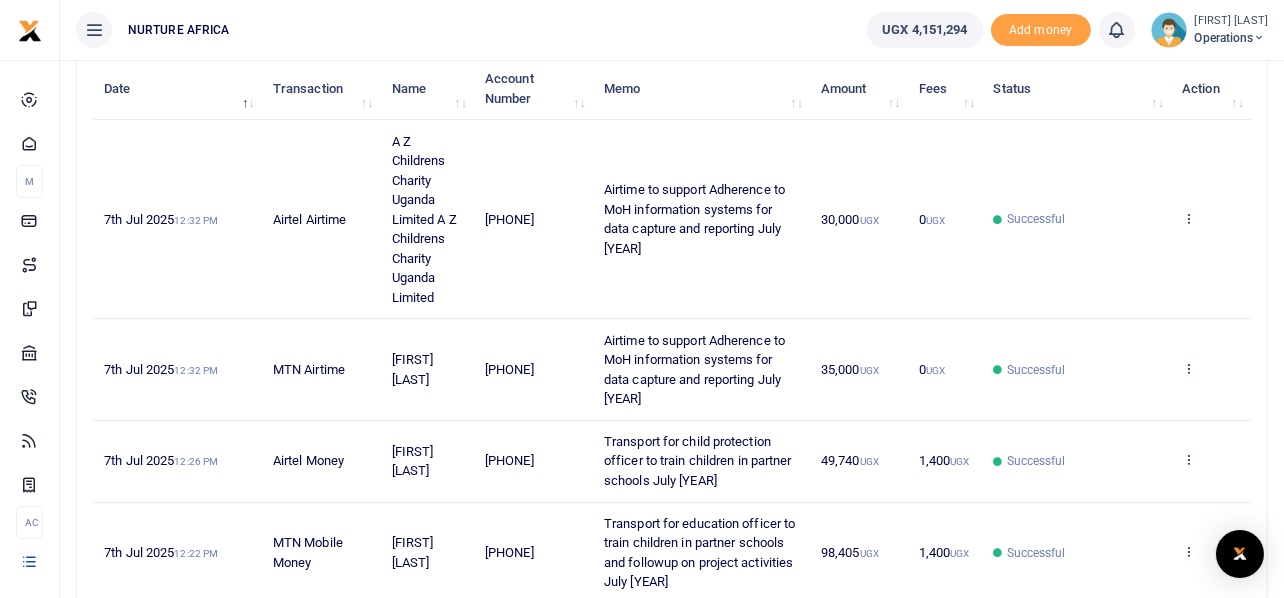 scroll, scrollTop: 846, scrollLeft: 0, axis: vertical 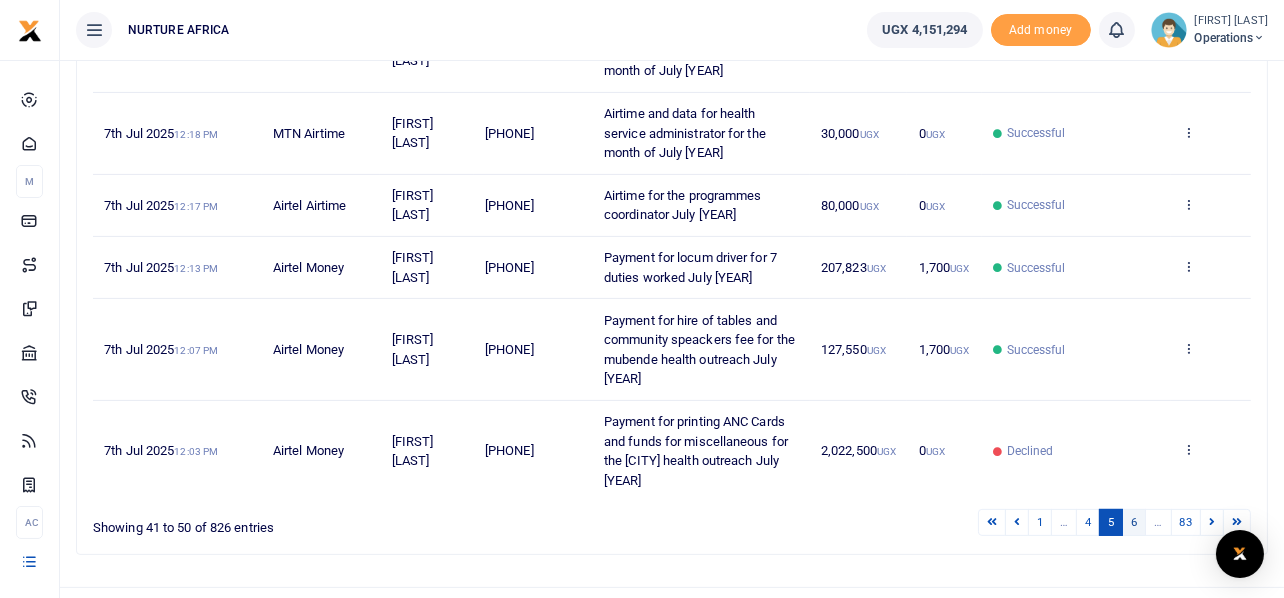 click on "6" at bounding box center [992, 522] 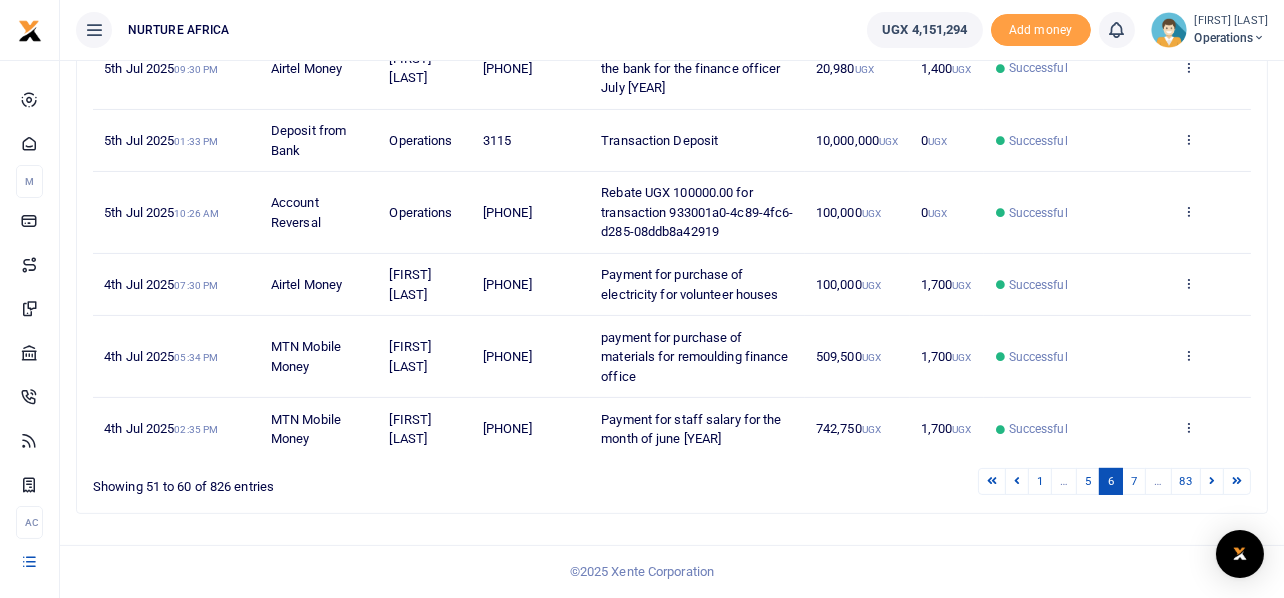 scroll, scrollTop: 710, scrollLeft: 0, axis: vertical 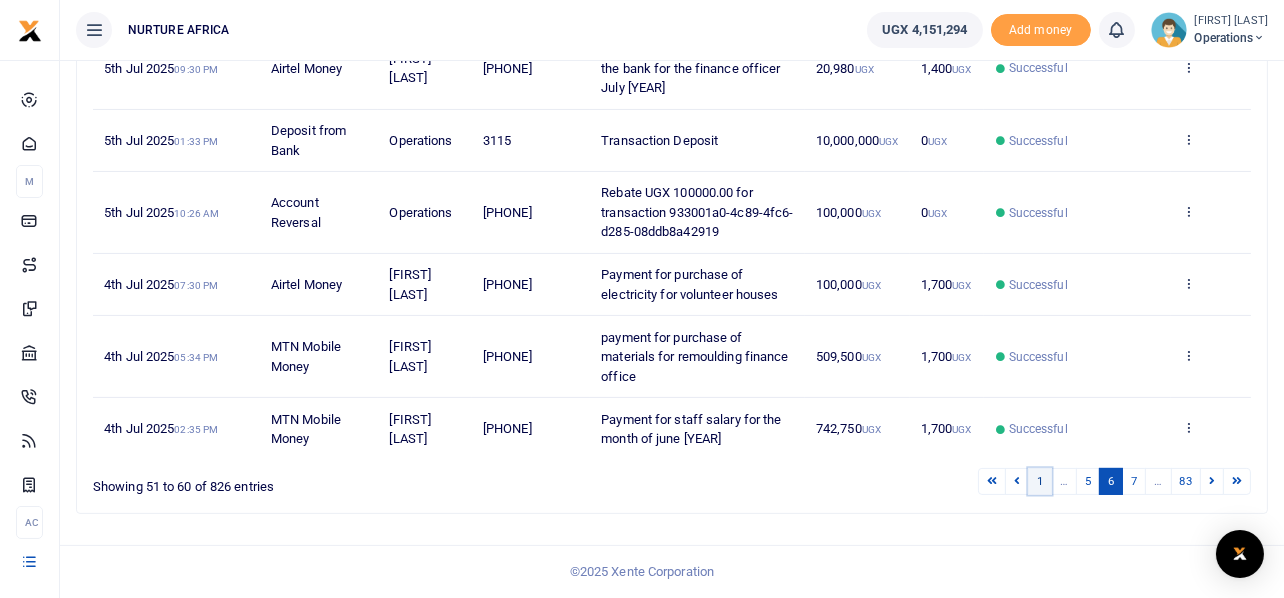 click on "1" at bounding box center [992, 481] 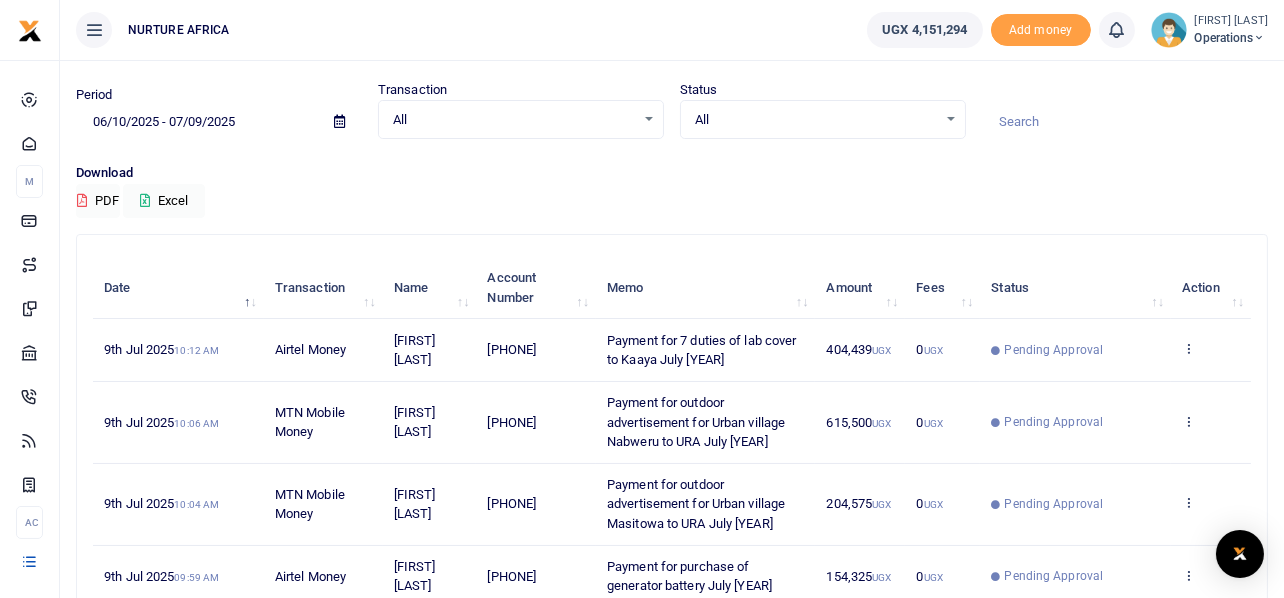 scroll, scrollTop: 0, scrollLeft: 0, axis: both 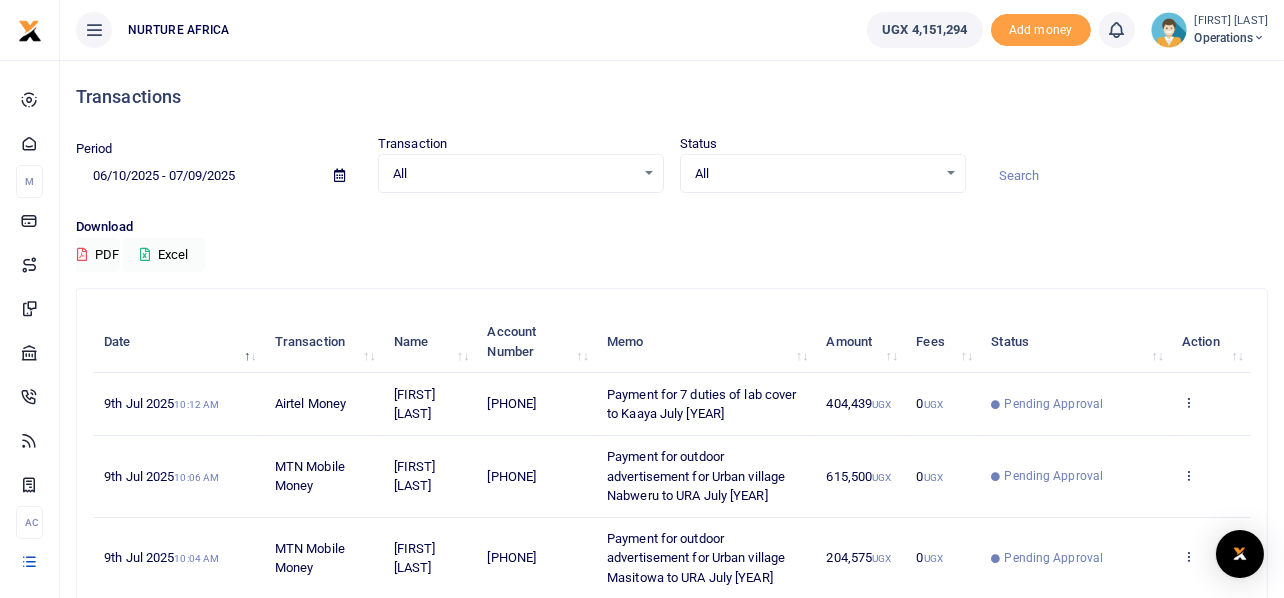click at bounding box center (1125, 166) 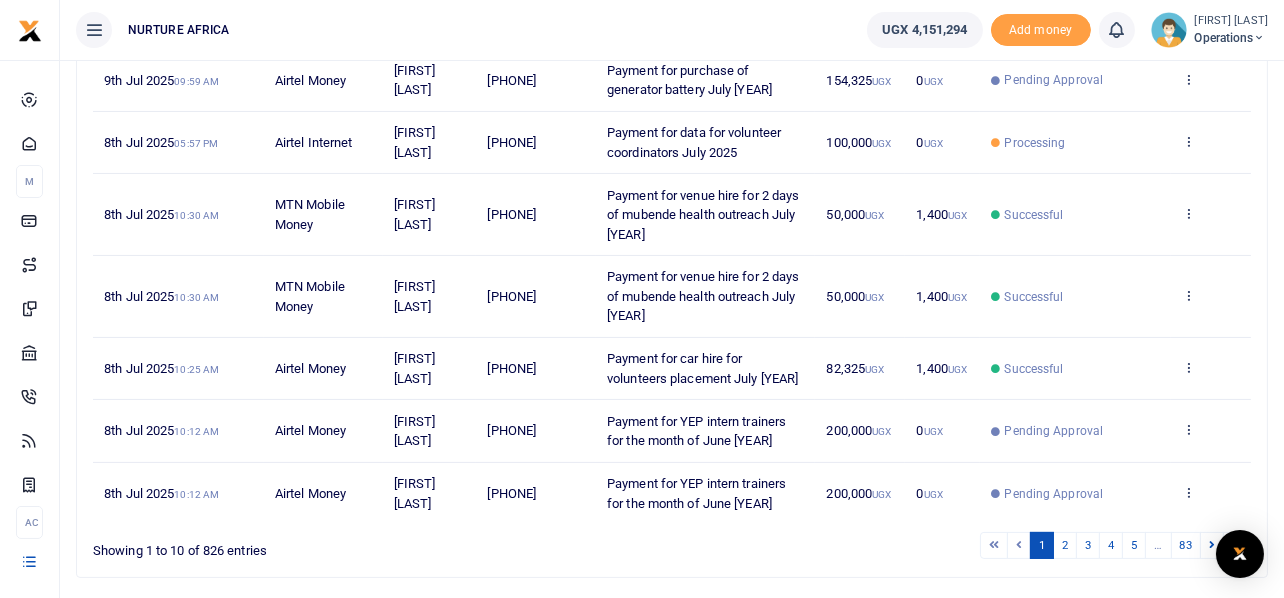 scroll, scrollTop: 613, scrollLeft: 0, axis: vertical 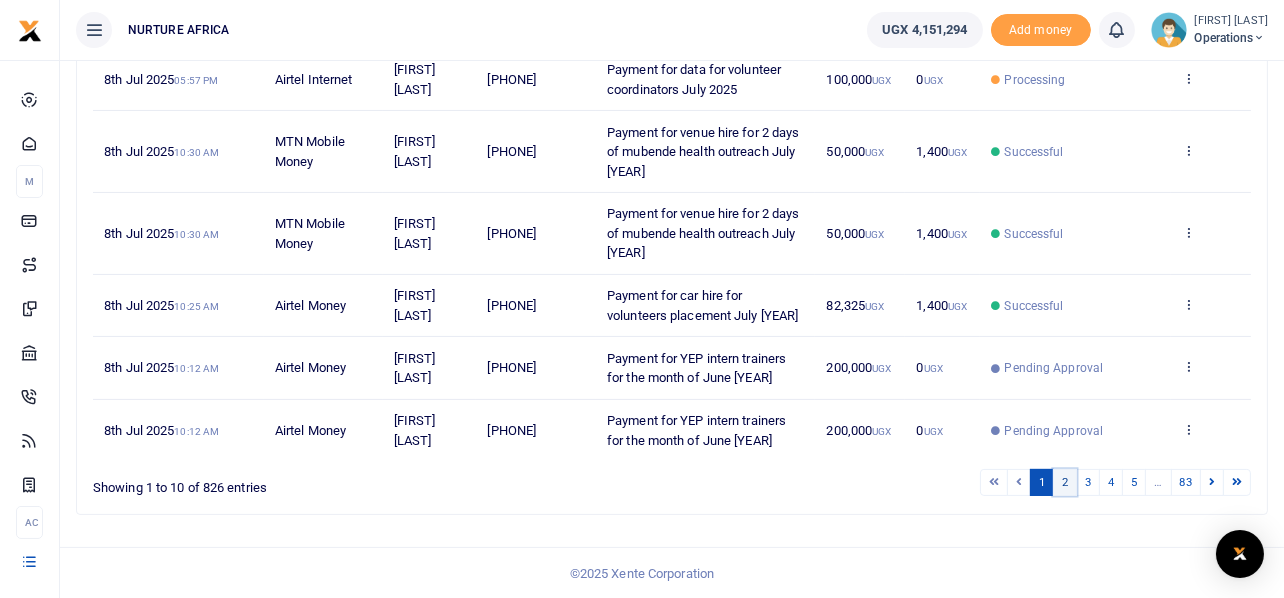 click on "2" at bounding box center (994, 482) 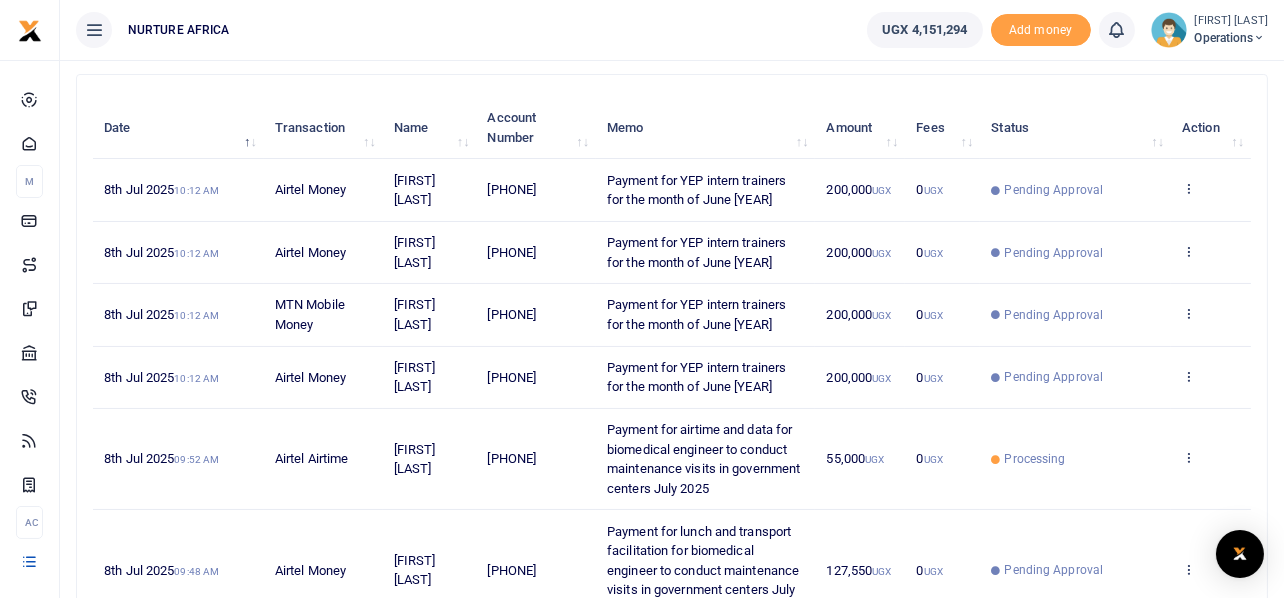 scroll, scrollTop: 249, scrollLeft: 0, axis: vertical 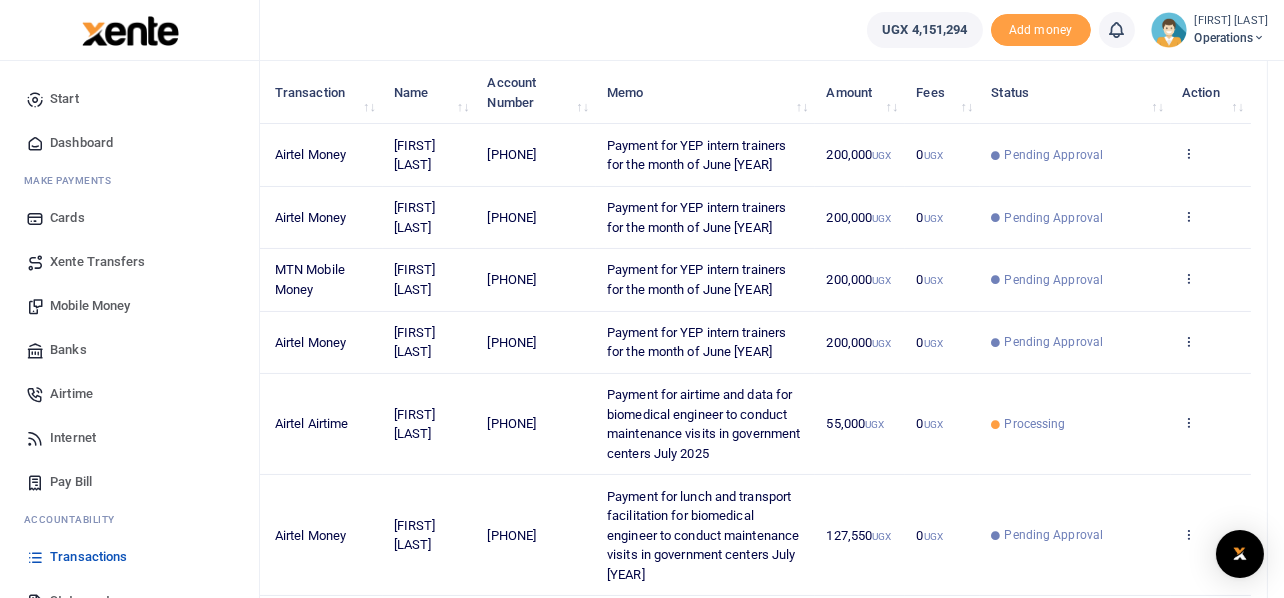 click on "Mobile Money" at bounding box center (90, 306) 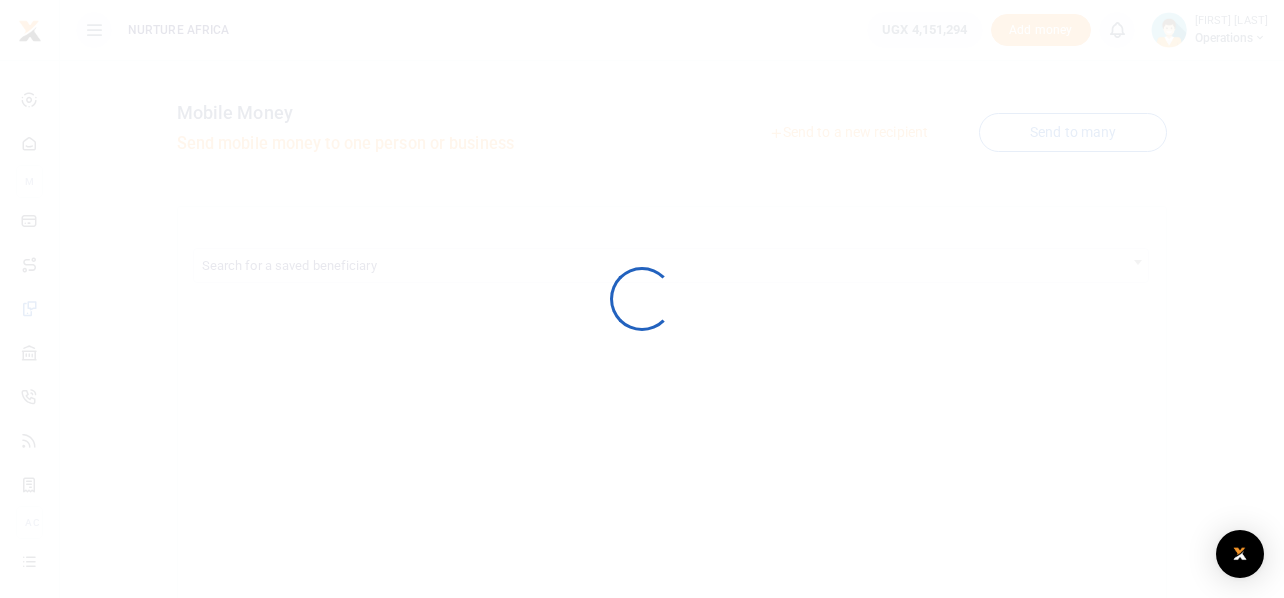 scroll, scrollTop: 0, scrollLeft: 0, axis: both 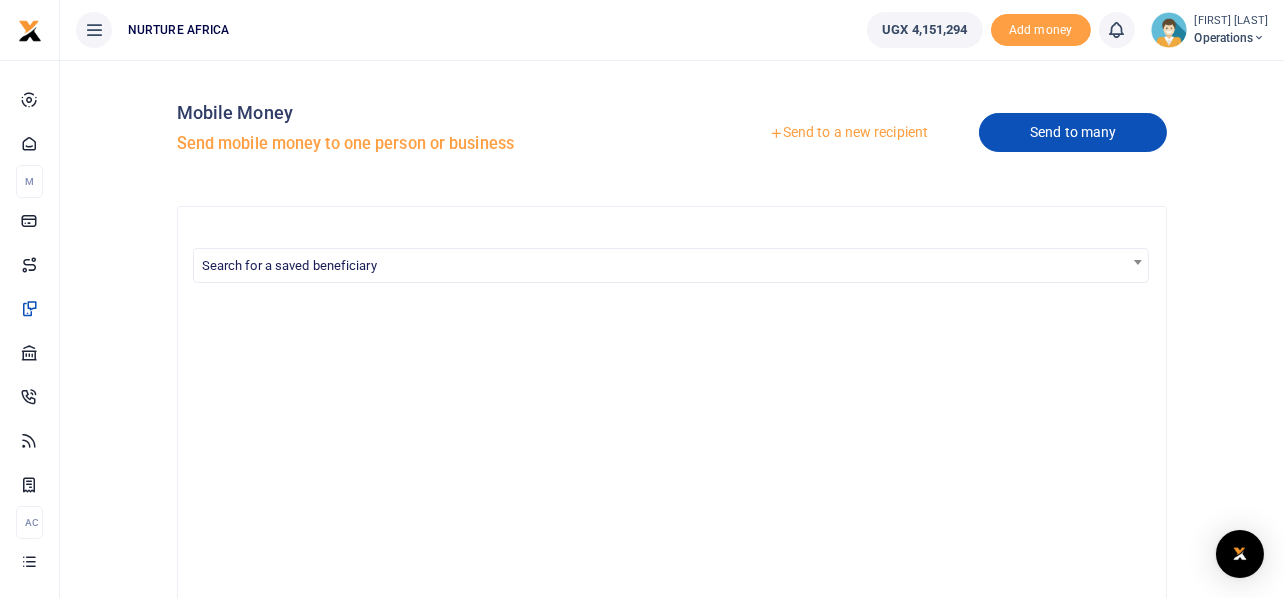 click on "Send to many" at bounding box center [1073, 132] 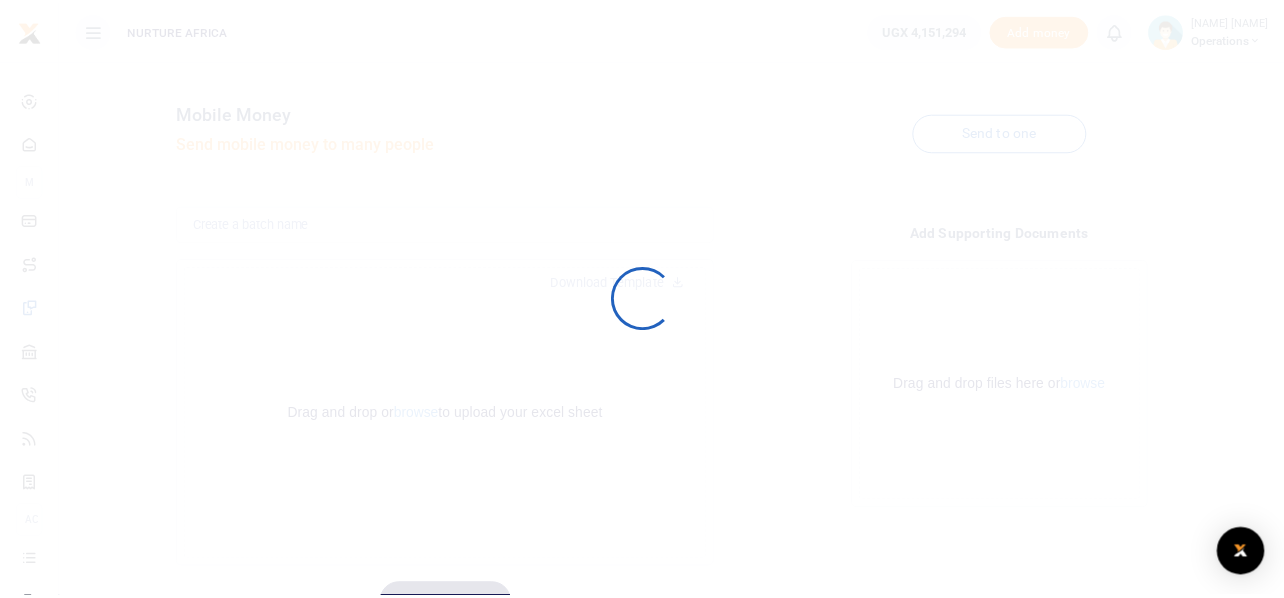 scroll, scrollTop: 0, scrollLeft: 0, axis: both 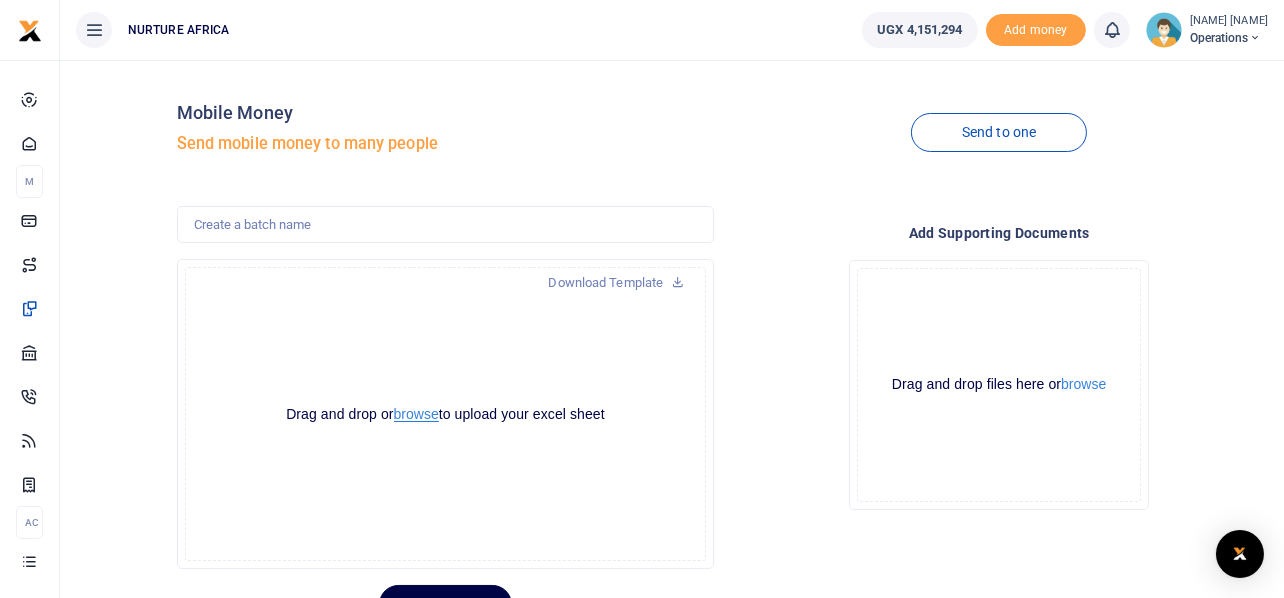 click on "browse" at bounding box center (416, 414) 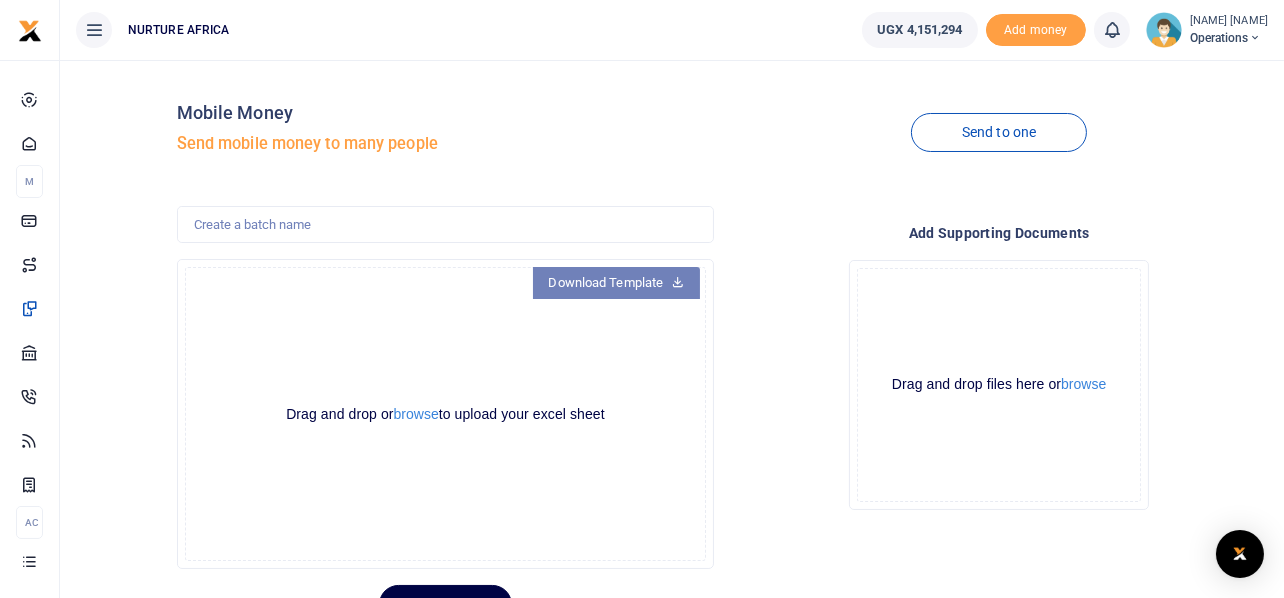 click on "Download Template" at bounding box center (617, 283) 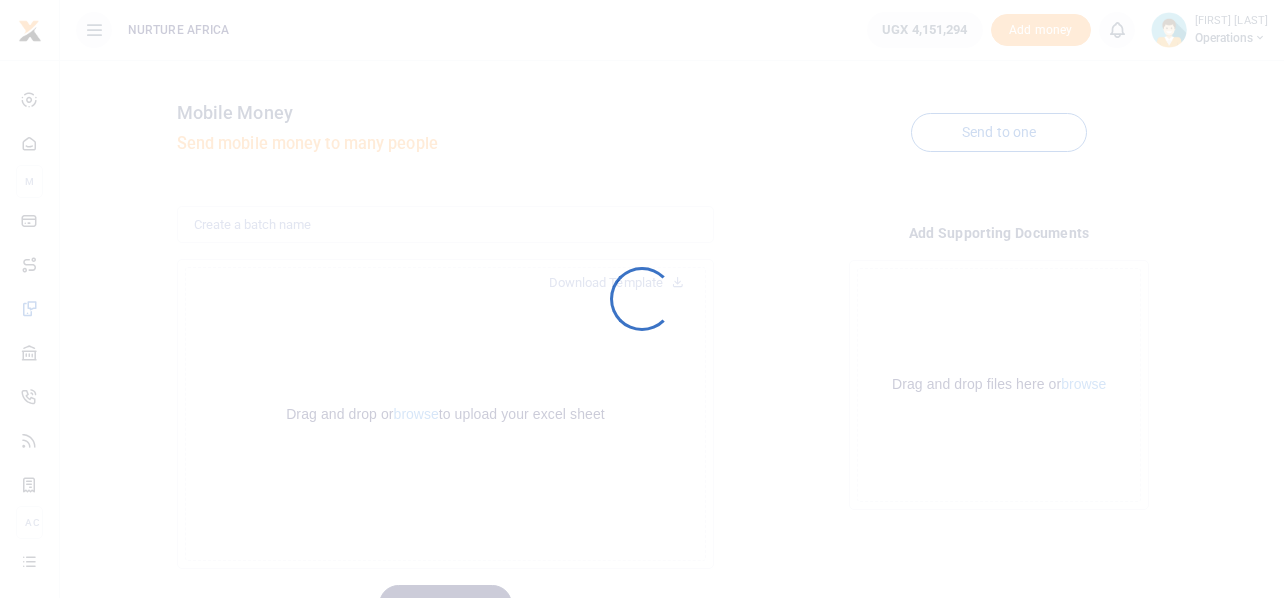 scroll, scrollTop: 0, scrollLeft: 0, axis: both 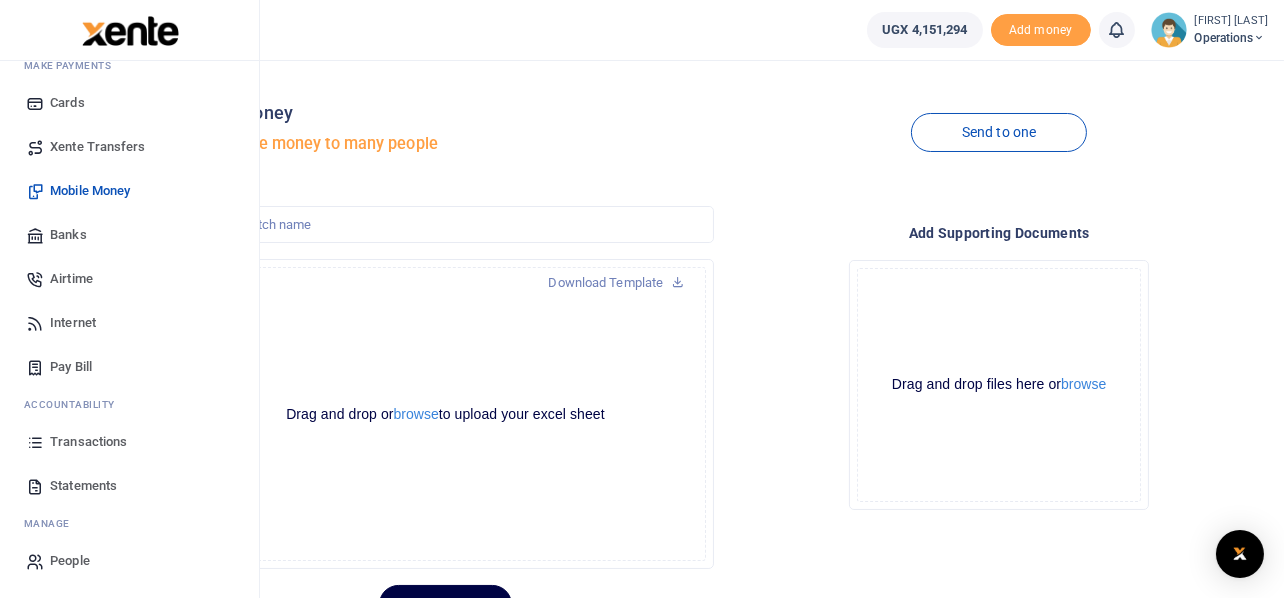 click on "Transactions" at bounding box center [88, 442] 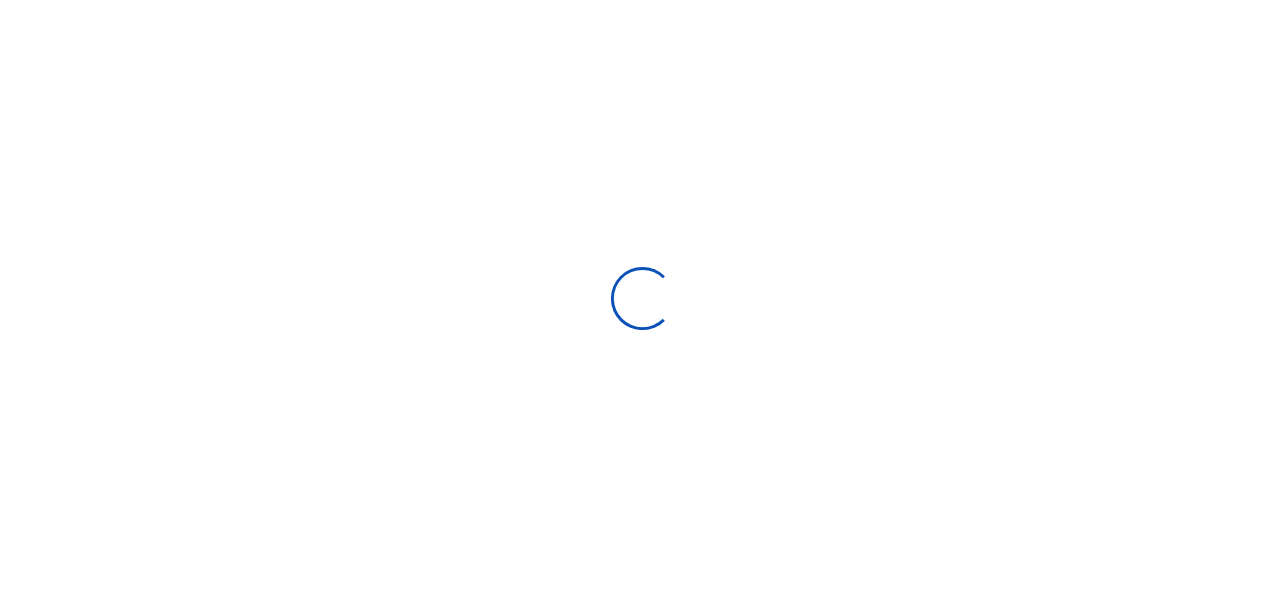 scroll, scrollTop: 0, scrollLeft: 0, axis: both 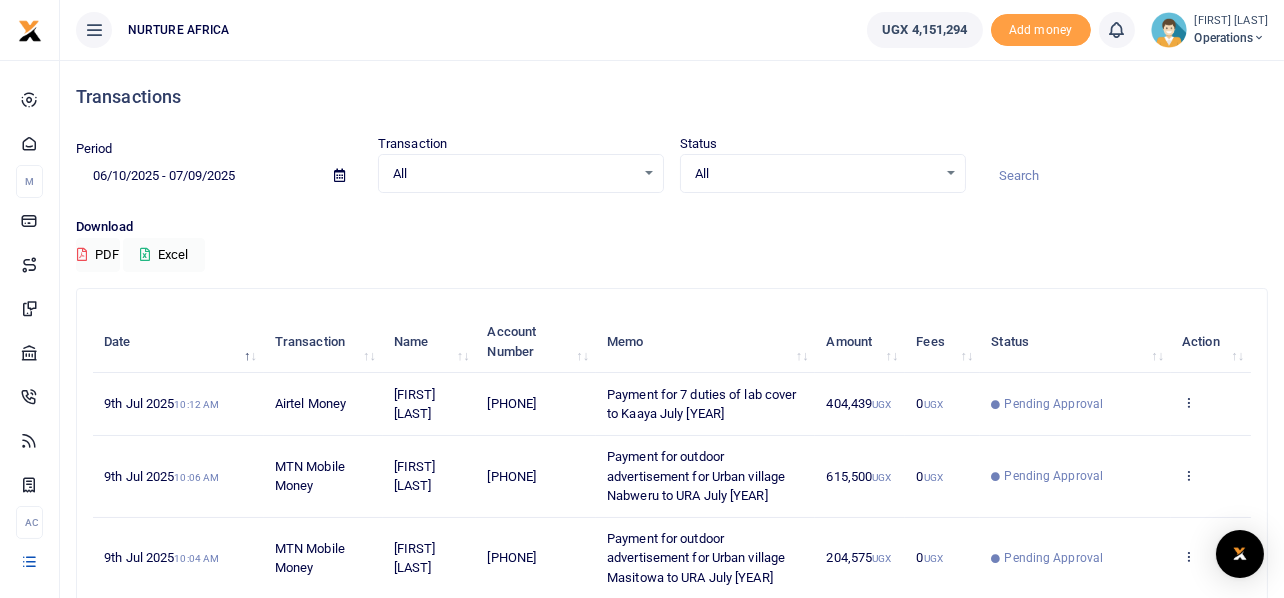 click at bounding box center [339, 175] 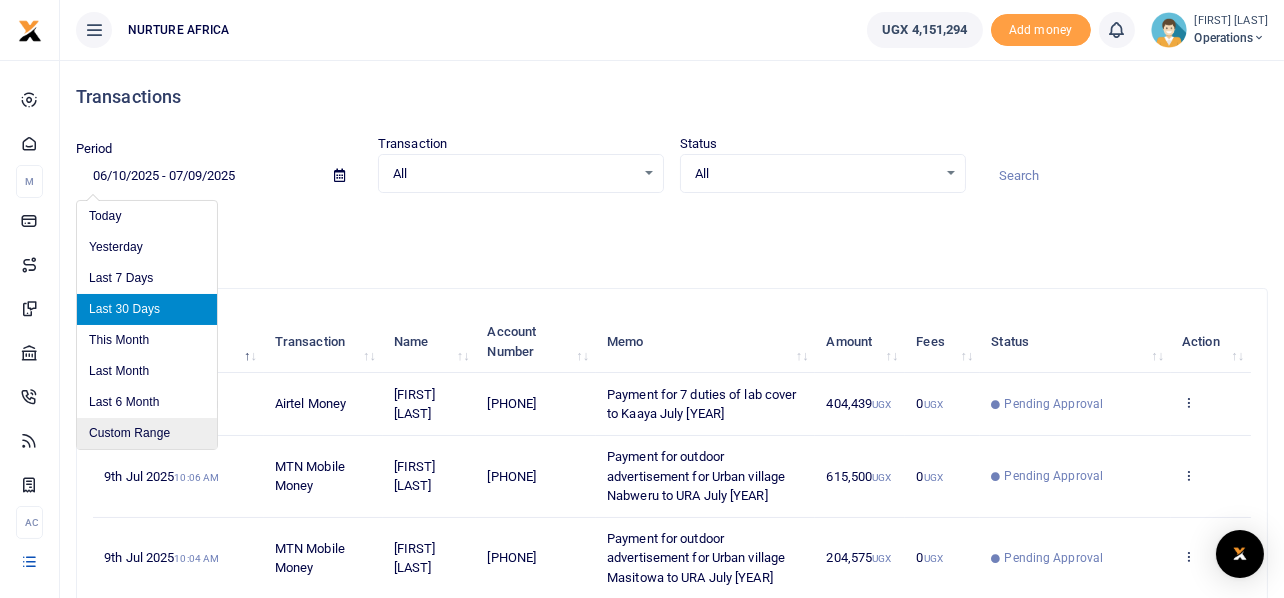 click on "Custom Range" at bounding box center [147, 433] 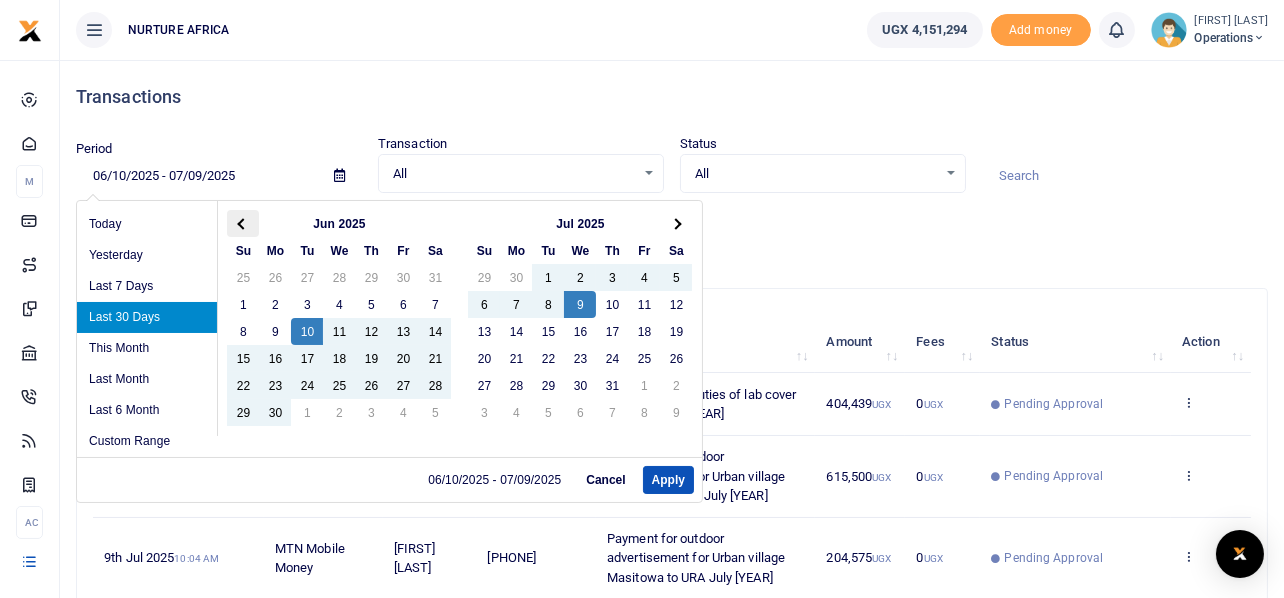 click at bounding box center [243, 223] 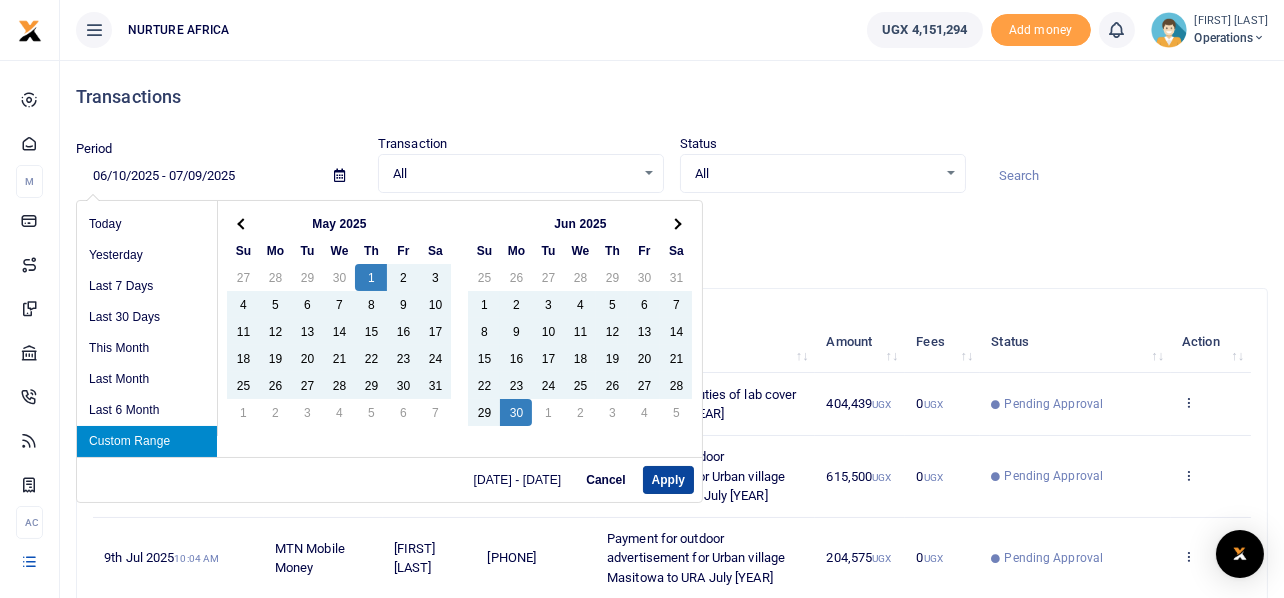 click on "Apply" at bounding box center [668, 480] 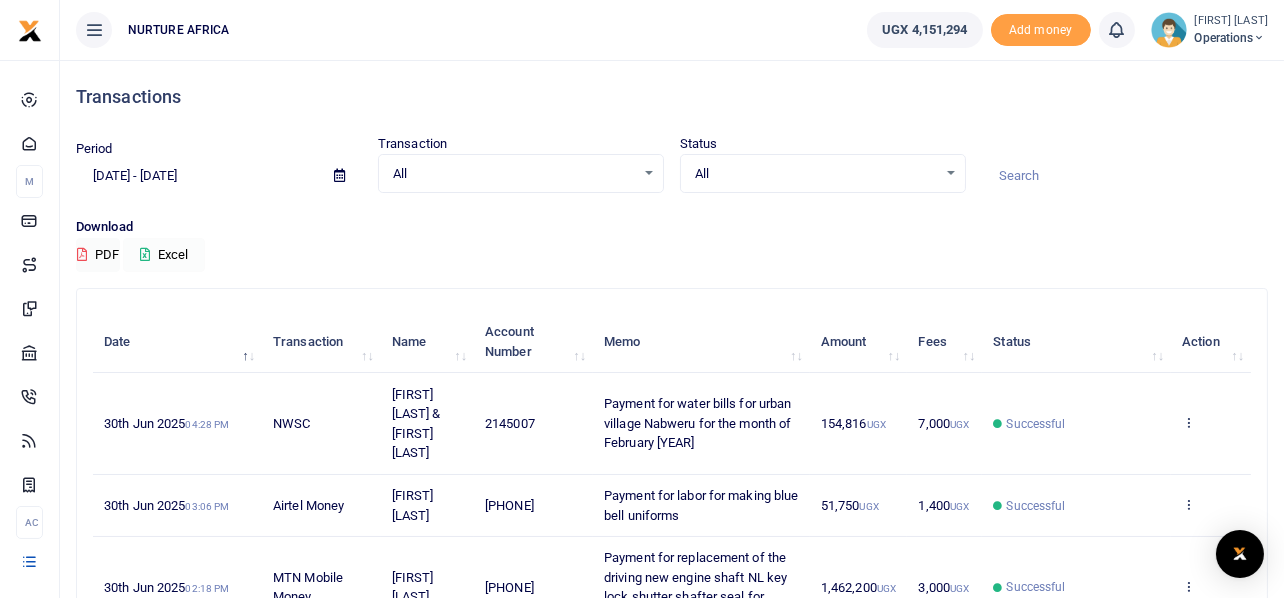 click on "Excel" at bounding box center (164, 255) 